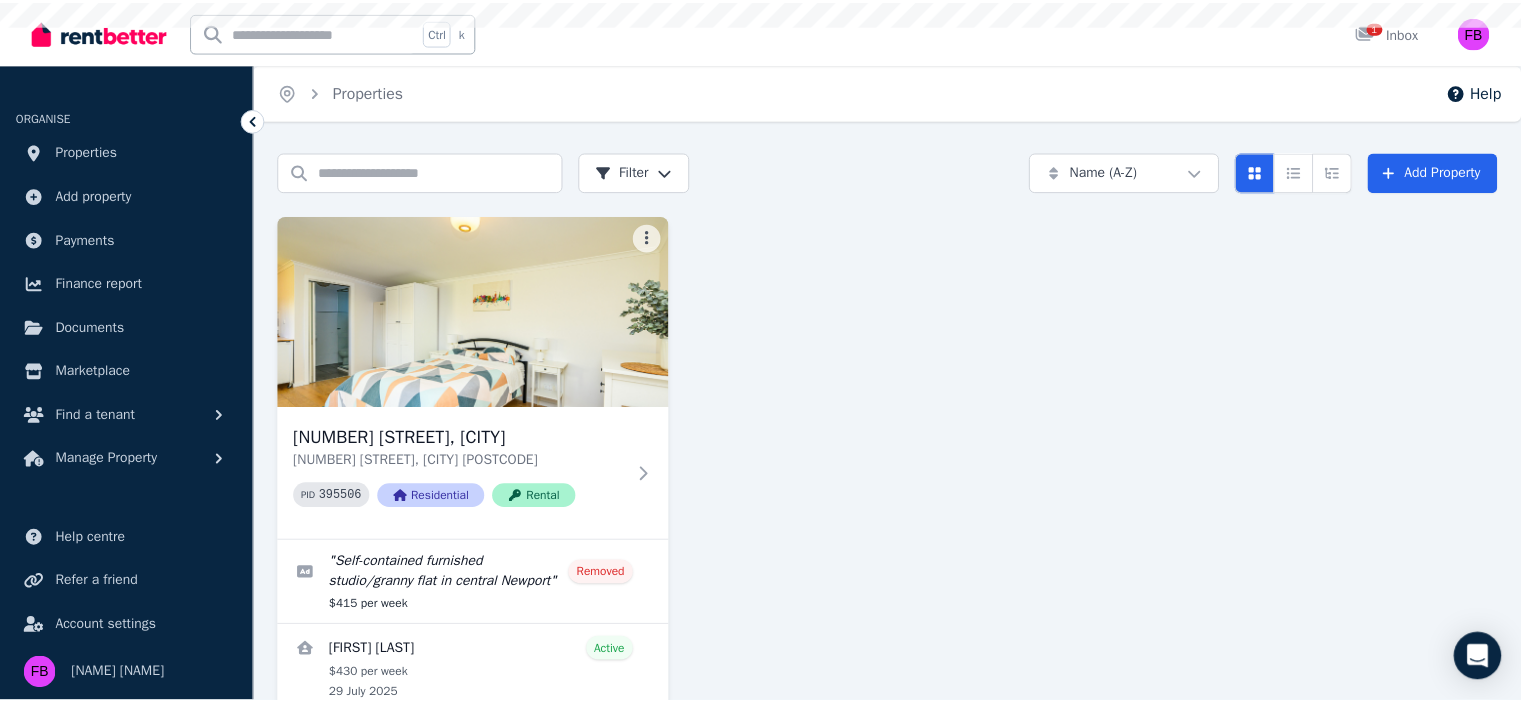 scroll, scrollTop: 0, scrollLeft: 0, axis: both 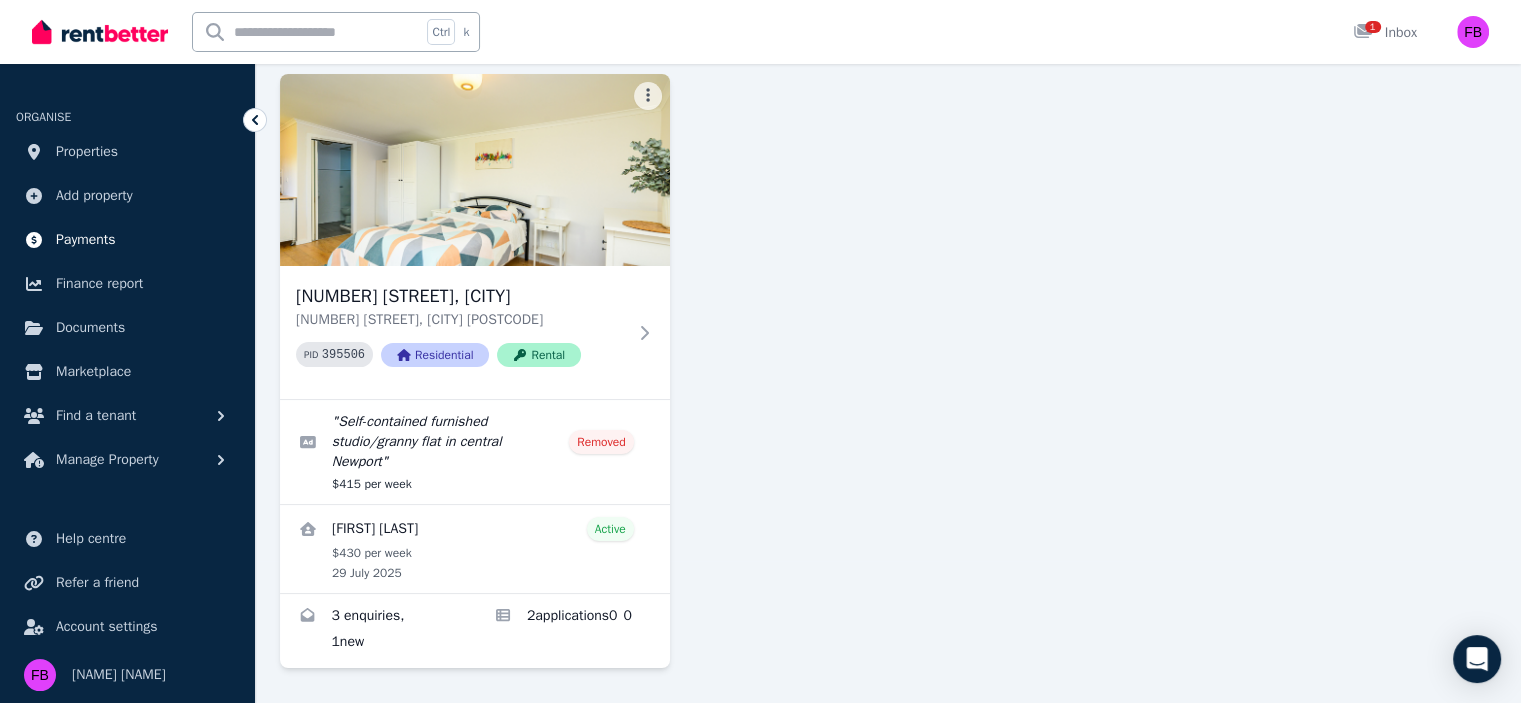 click on "Payments" at bounding box center [86, 240] 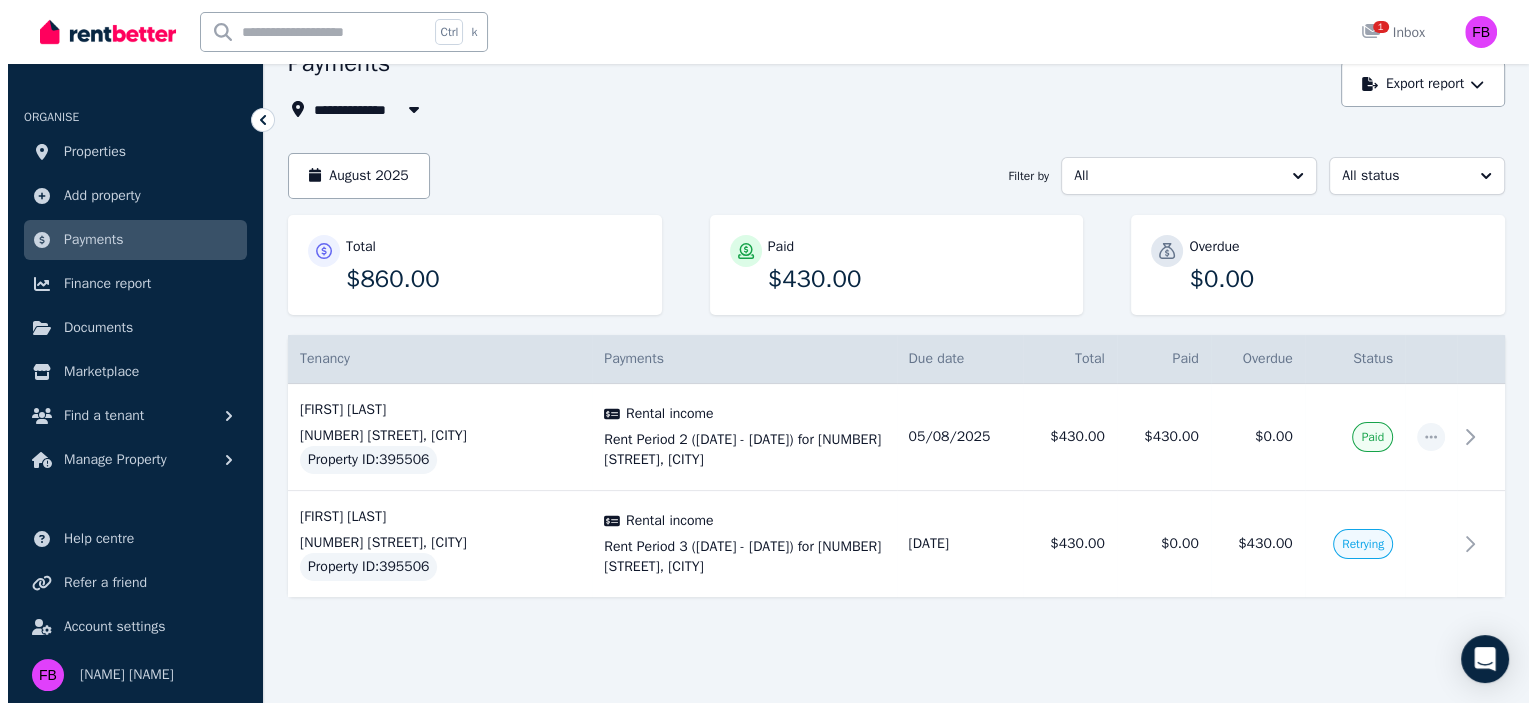 scroll, scrollTop: 106, scrollLeft: 0, axis: vertical 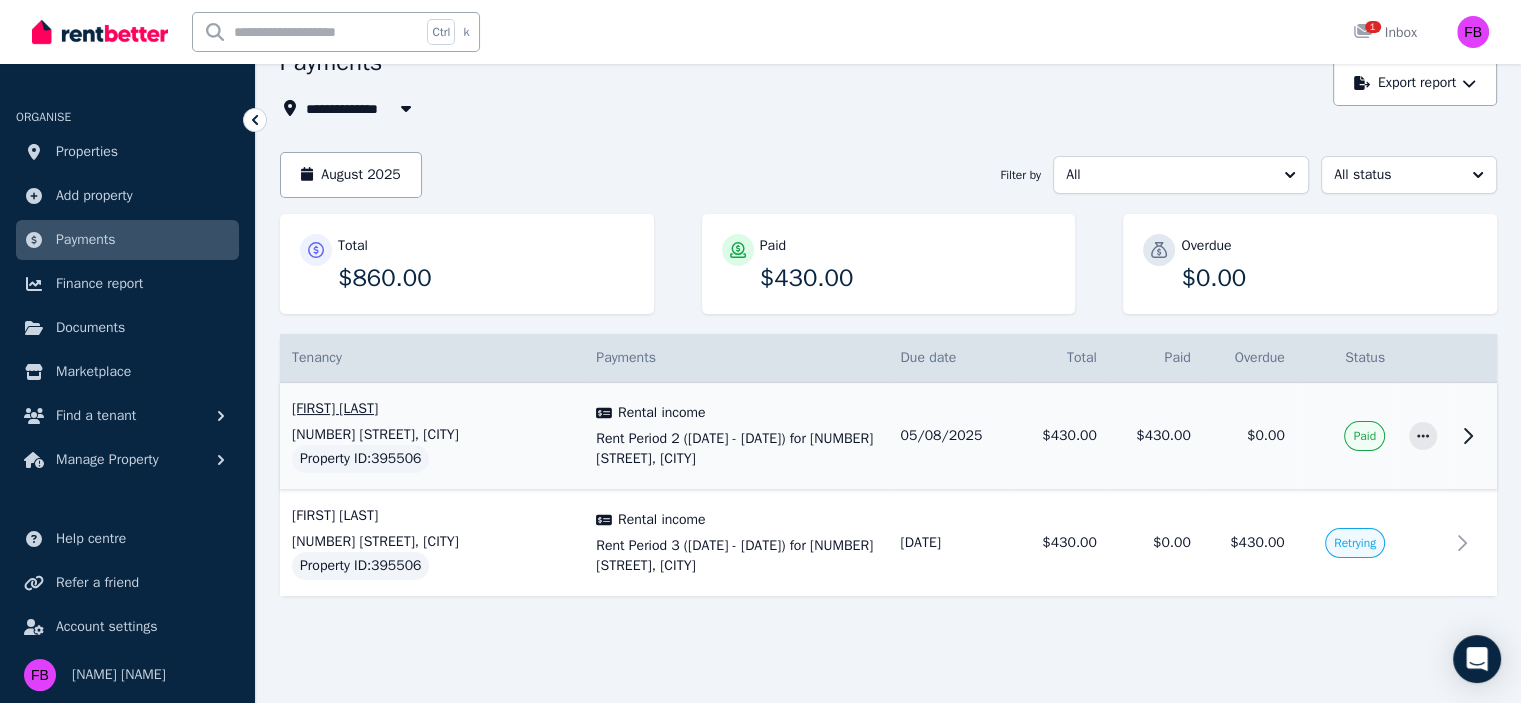 click on "Paid" at bounding box center (1364, 436) 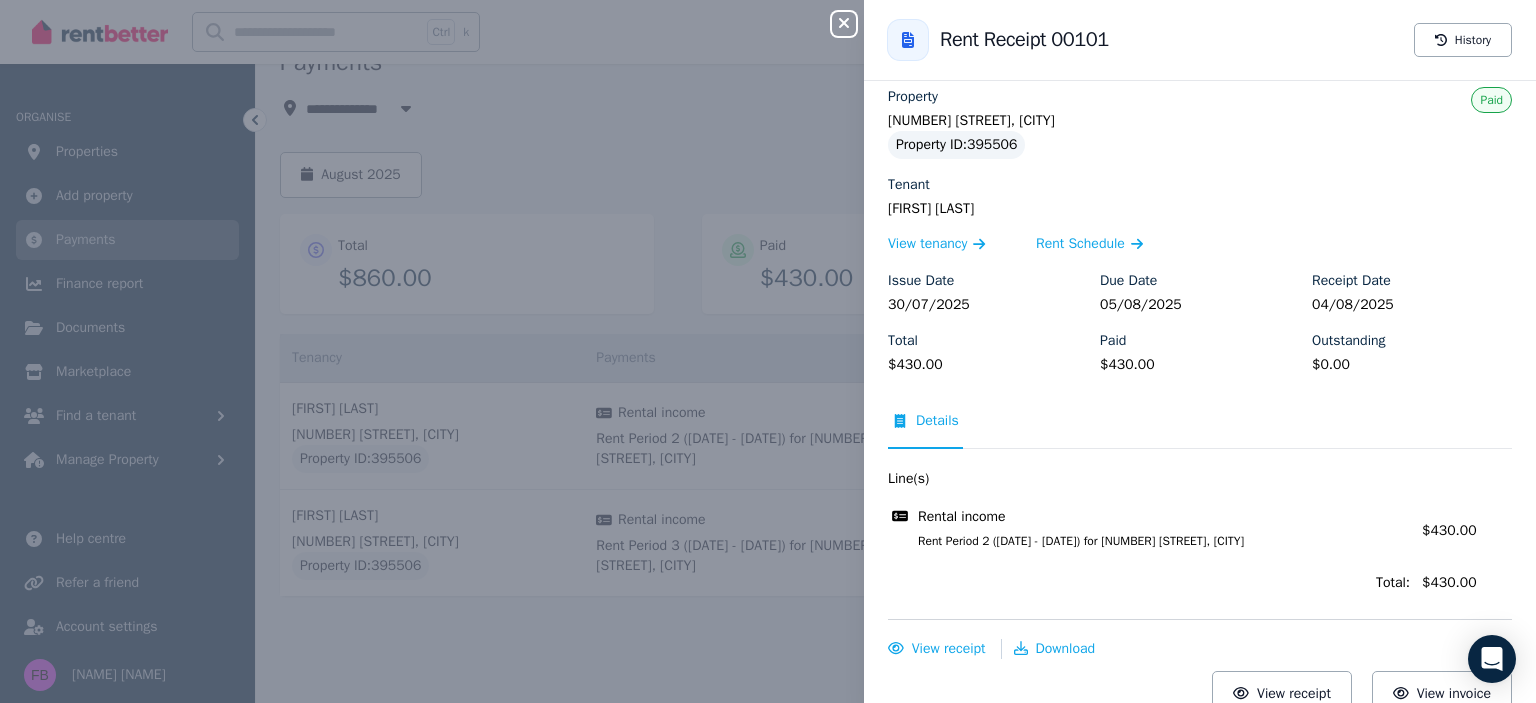 scroll, scrollTop: 0, scrollLeft: 0, axis: both 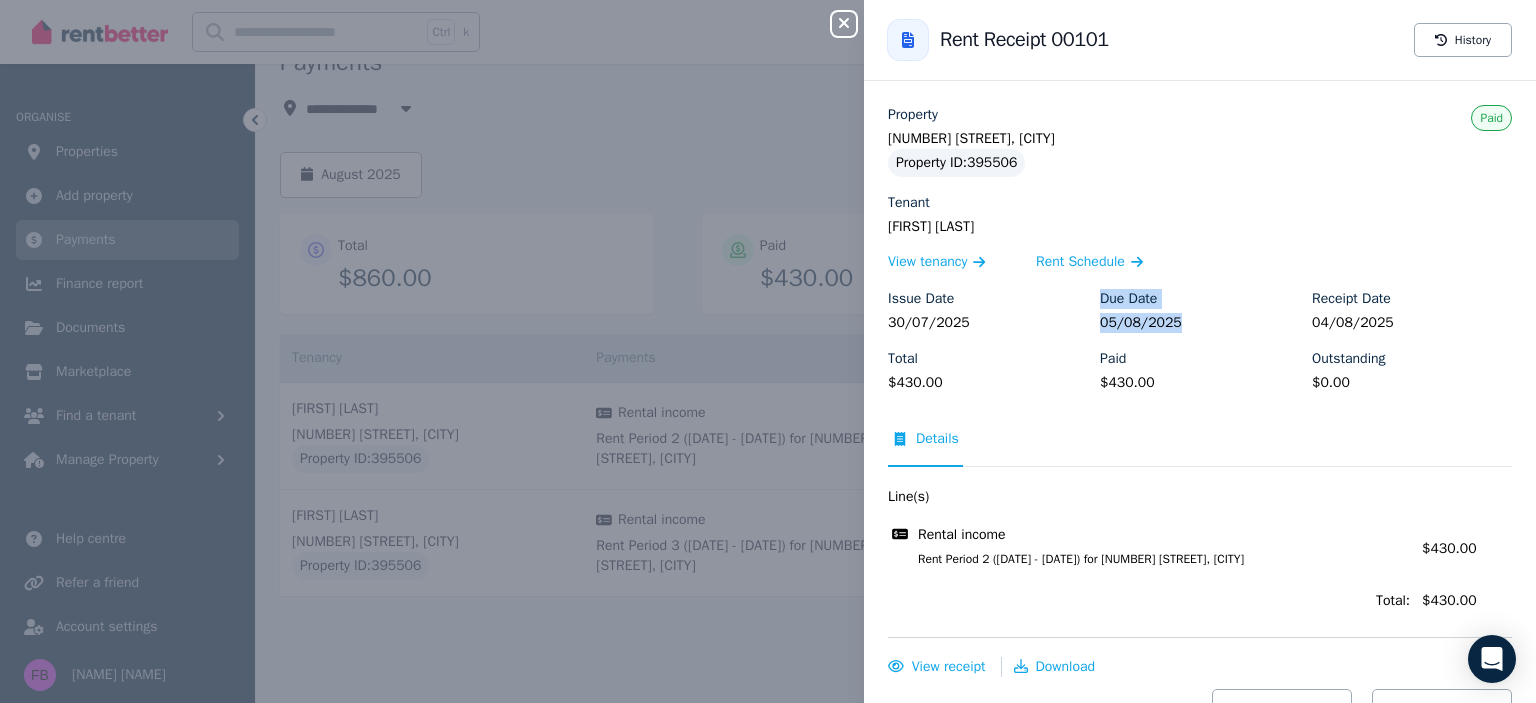 drag, startPoint x: 1173, startPoint y: 327, endPoint x: 1069, endPoint y: 327, distance: 104 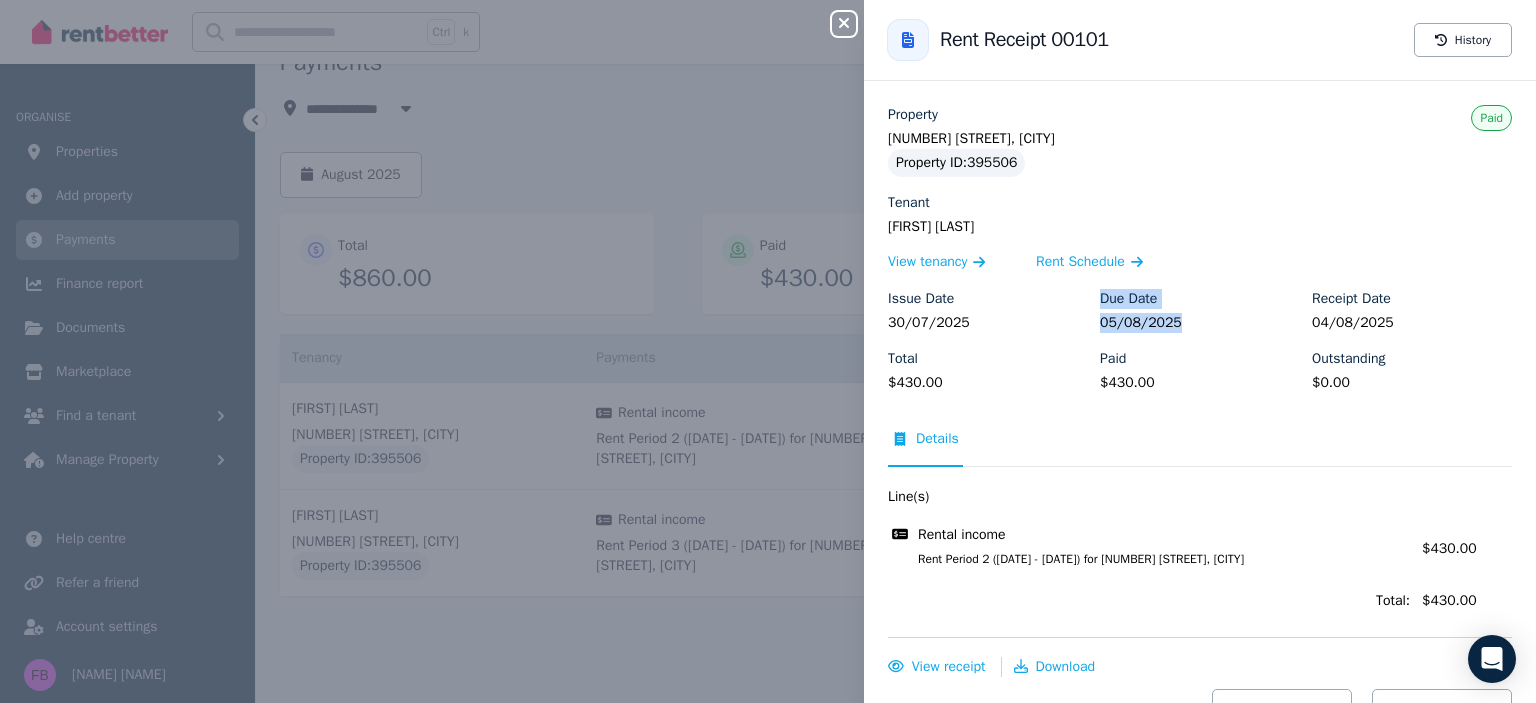 click on "Issue Date [DATE] Due Date [DATE] Receipt Date [DATE]" at bounding box center [1200, 319] 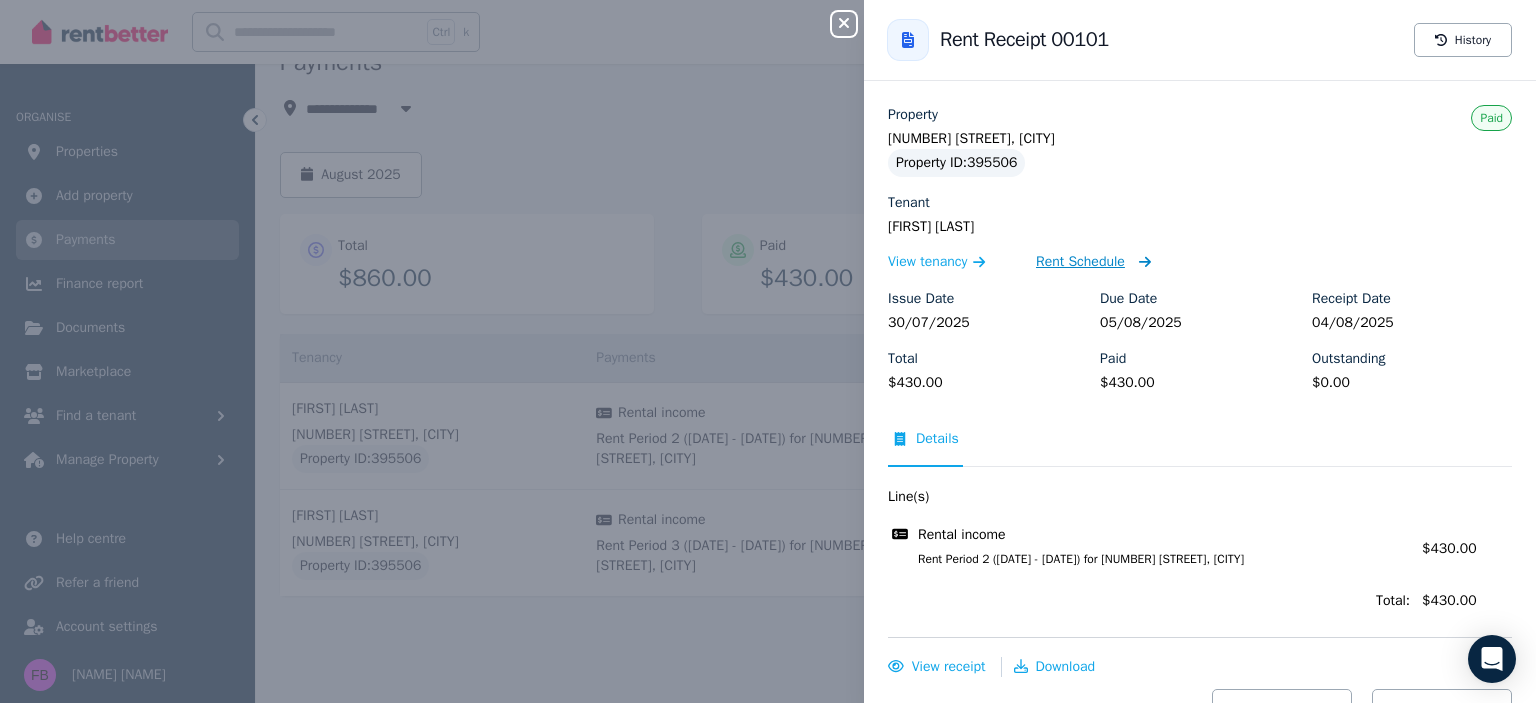 click on "Rent Schedule" at bounding box center (1080, 262) 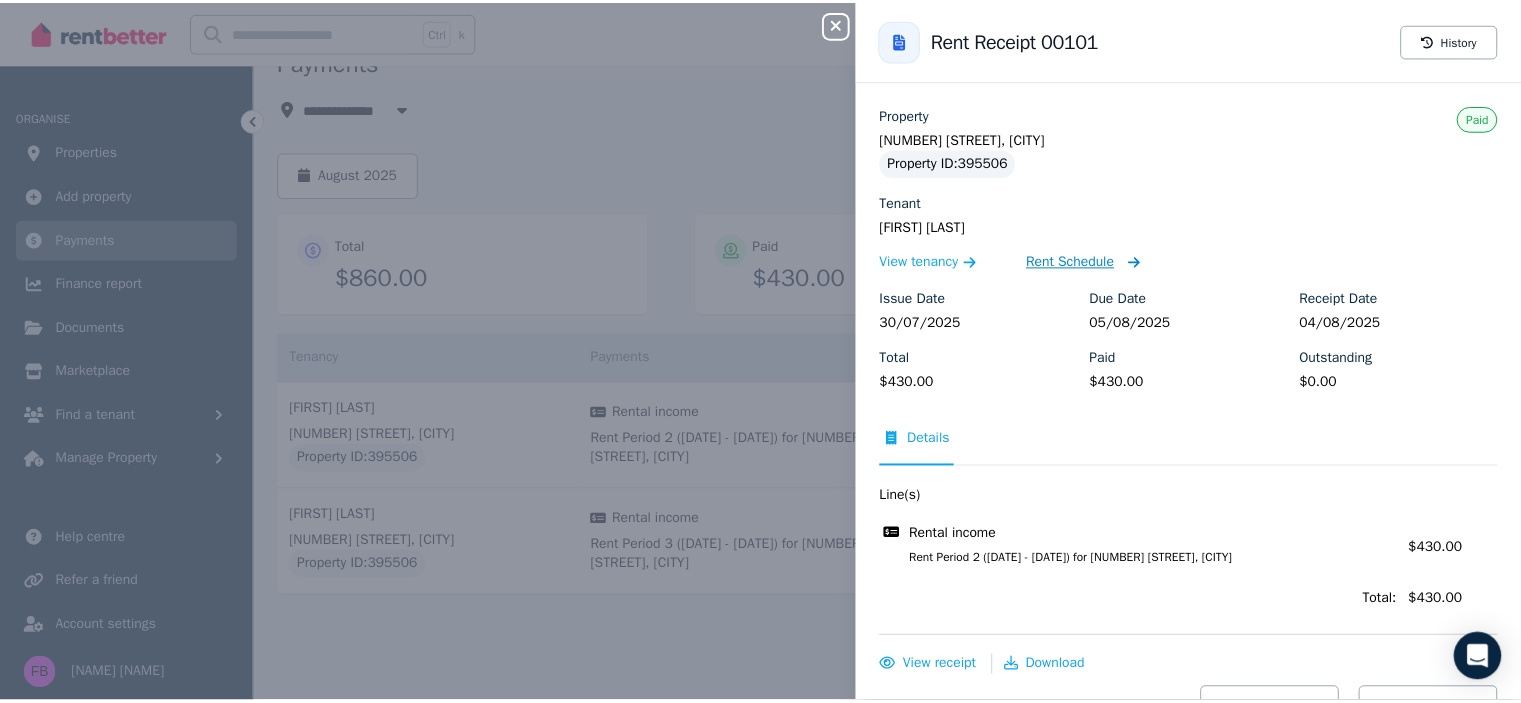 scroll, scrollTop: 0, scrollLeft: 0, axis: both 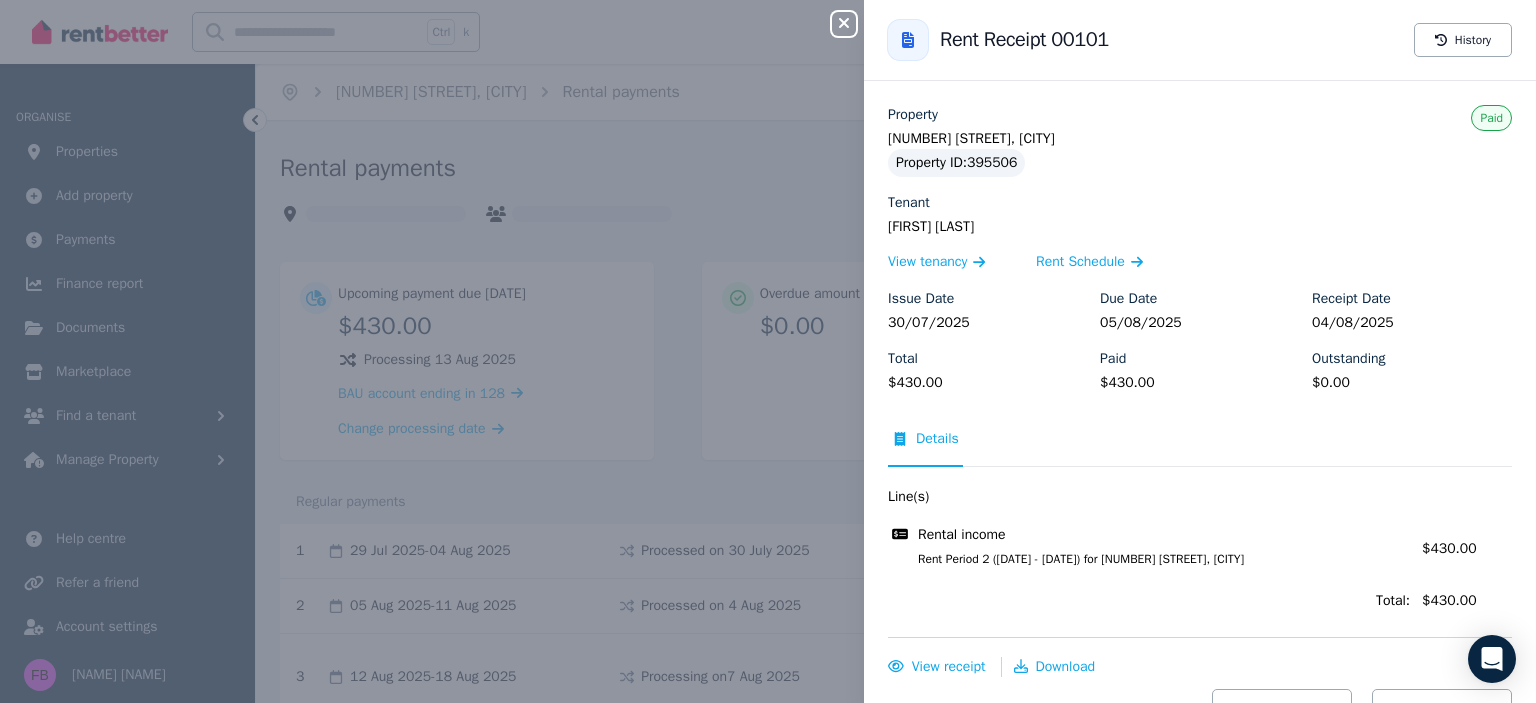 click on "Close panel Back to  Rent Receipt 00101 History Property [NUMBER] [STREET], [CITY] Property ID :  395506 Tenant [NAME] [NAME] View tenancy Rent Schedule Issue Date [DATE] Due Date [DATE] Receipt Date [DATE] Total $430.00 Paid $430.00 Outstanding $0.00 Paid Details Line(s) Rental income Rent Period 2 ([DATE] - [DATE]) for [NUMBER] [STREET], [CITY] Amount:  $430.00 Total: $430.00 View receipt Download  View receipt View invoice" at bounding box center [768, 351] 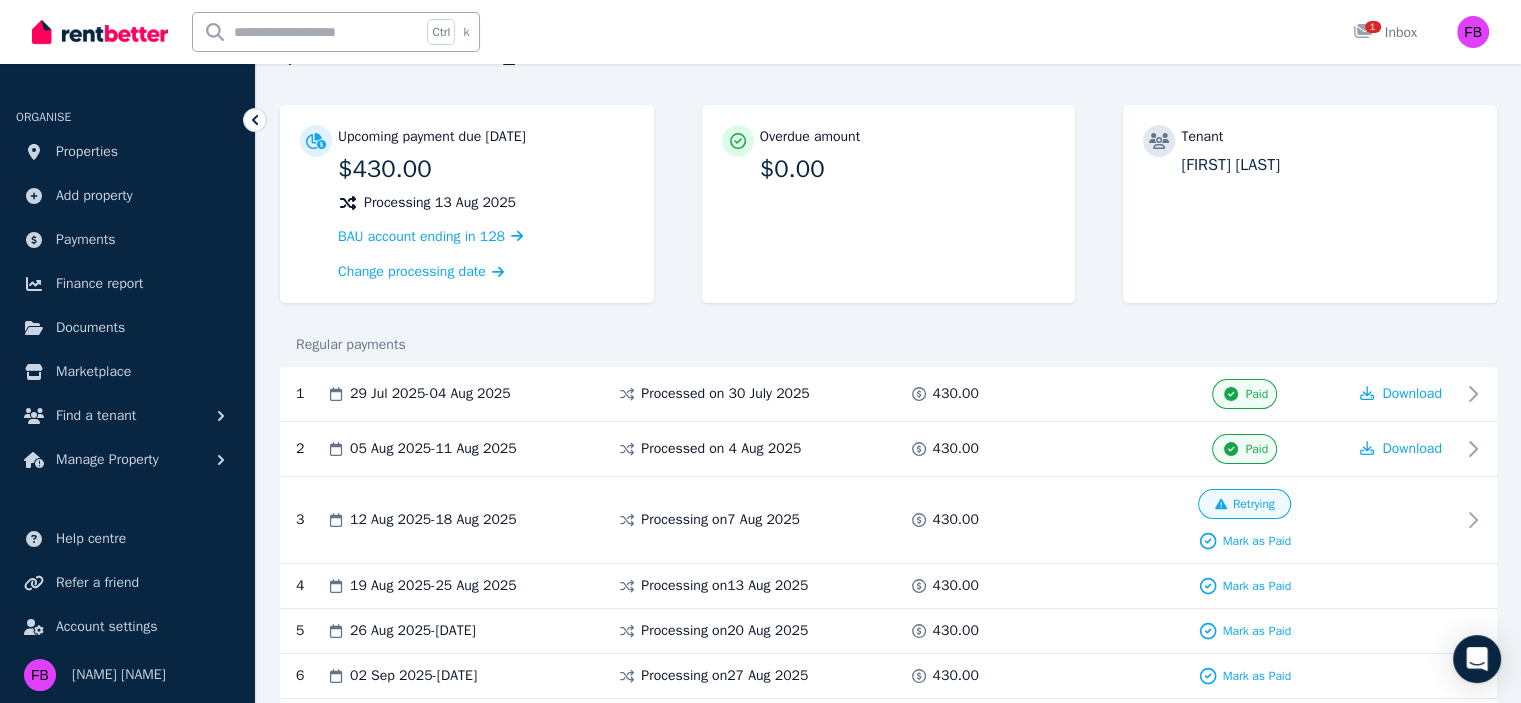scroll, scrollTop: 200, scrollLeft: 0, axis: vertical 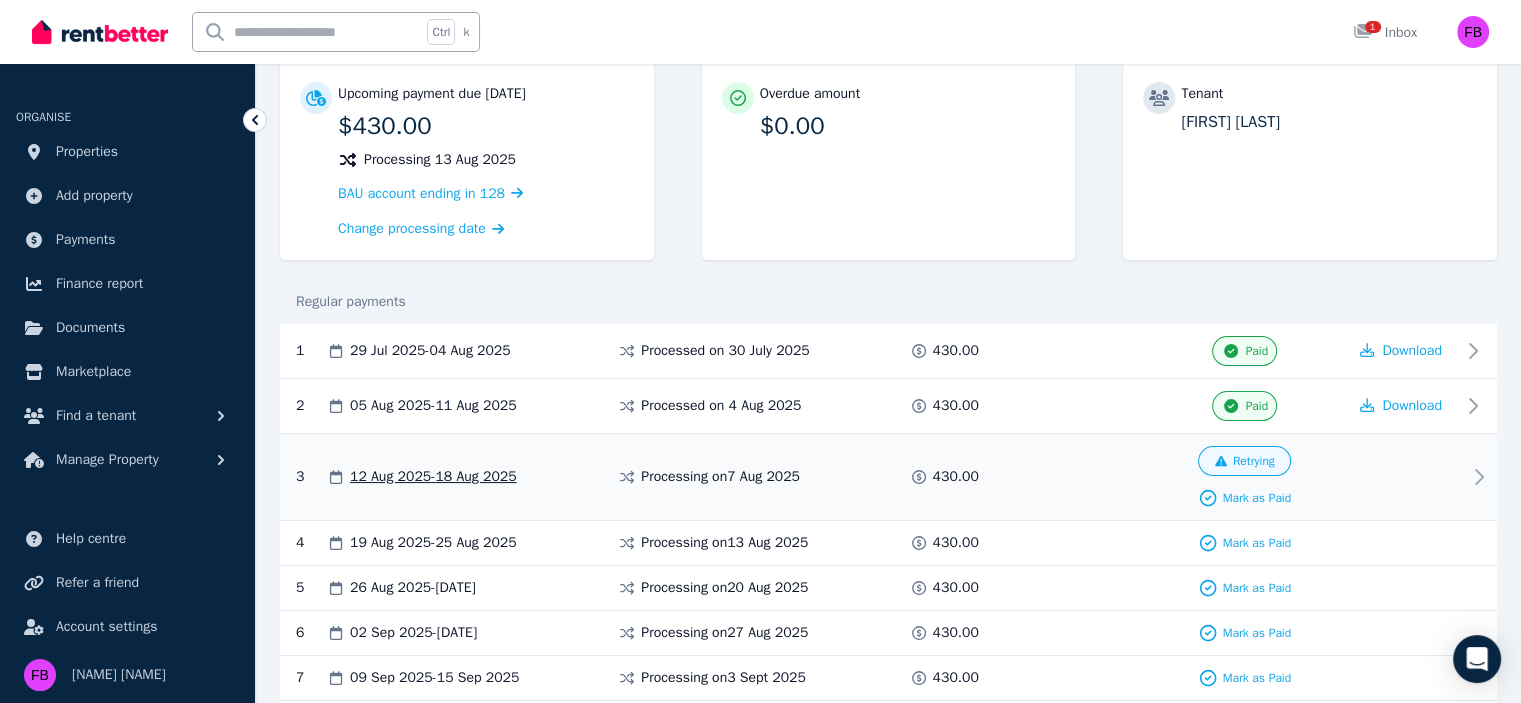 click 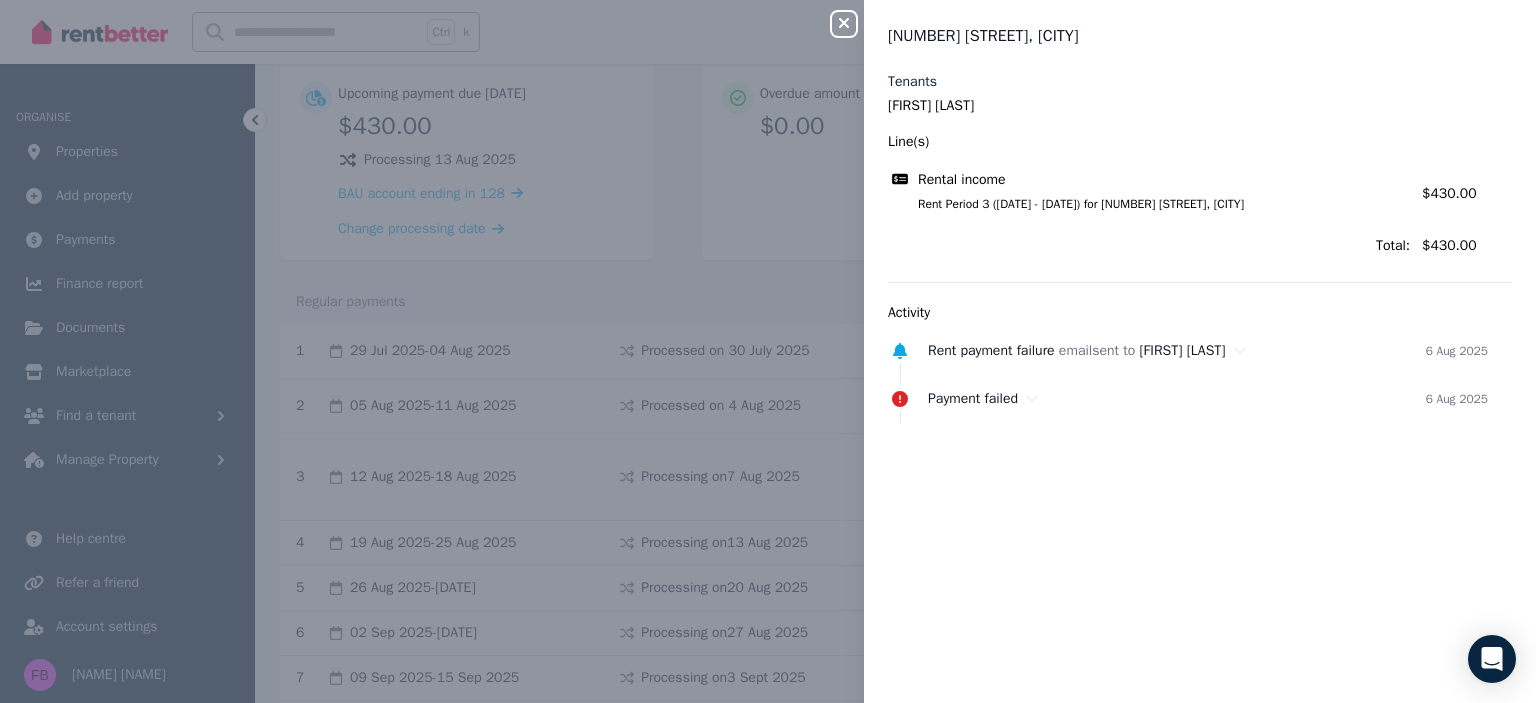 click on "Close panel [NUMBER] [STREET], [CITY] Tenants [NAME] [NAME] Line(s) Rental income Rent Period 3 ([DATE] - [DATE]) for [NUMBER] [STREET], [CITY] Amount:  $430.00 Total: $430.00 Activity Rent payment failure   email  sent to   [NAME] [NAME] [DATE] Payment failed [DATE]" at bounding box center [768, 351] 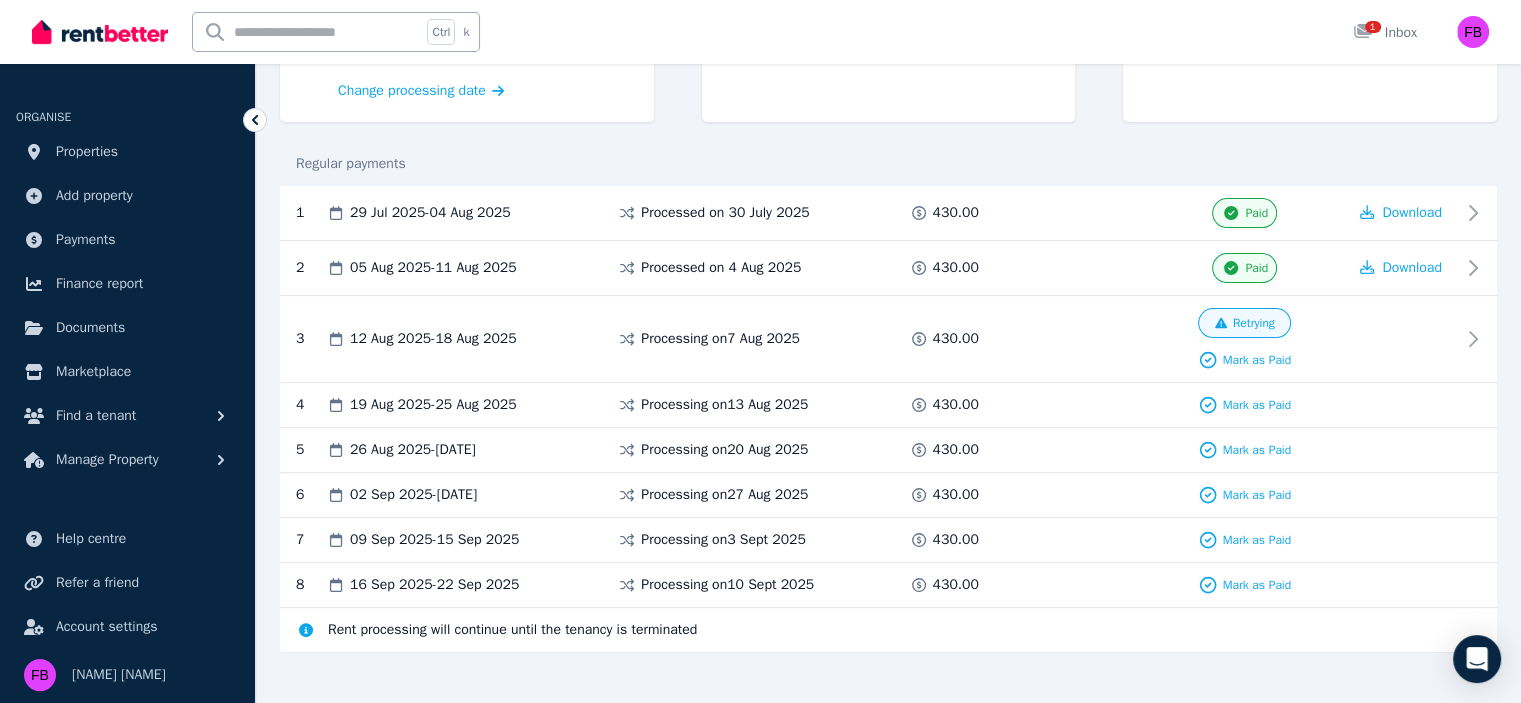 scroll, scrollTop: 356, scrollLeft: 0, axis: vertical 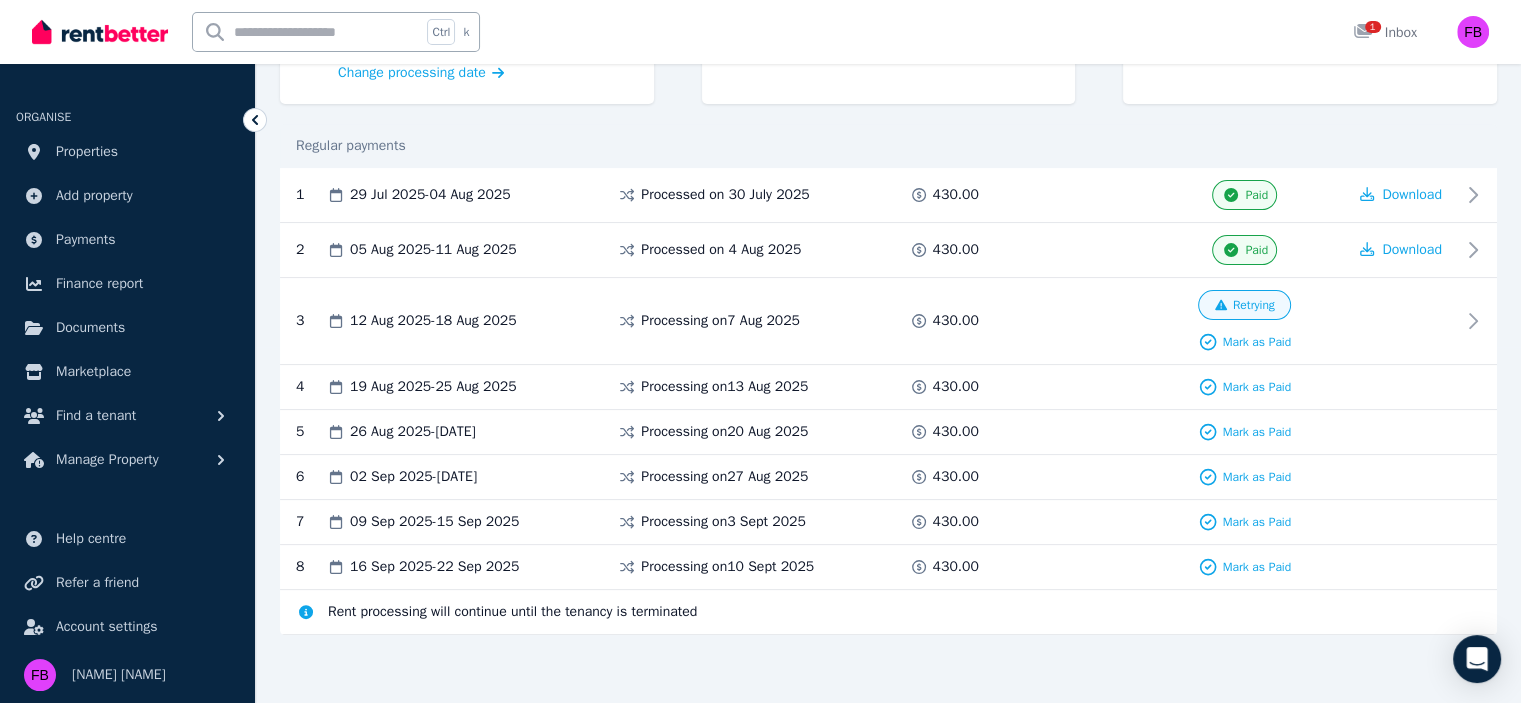 drag, startPoint x: 905, startPoint y: 639, endPoint x: 845, endPoint y: 639, distance: 60 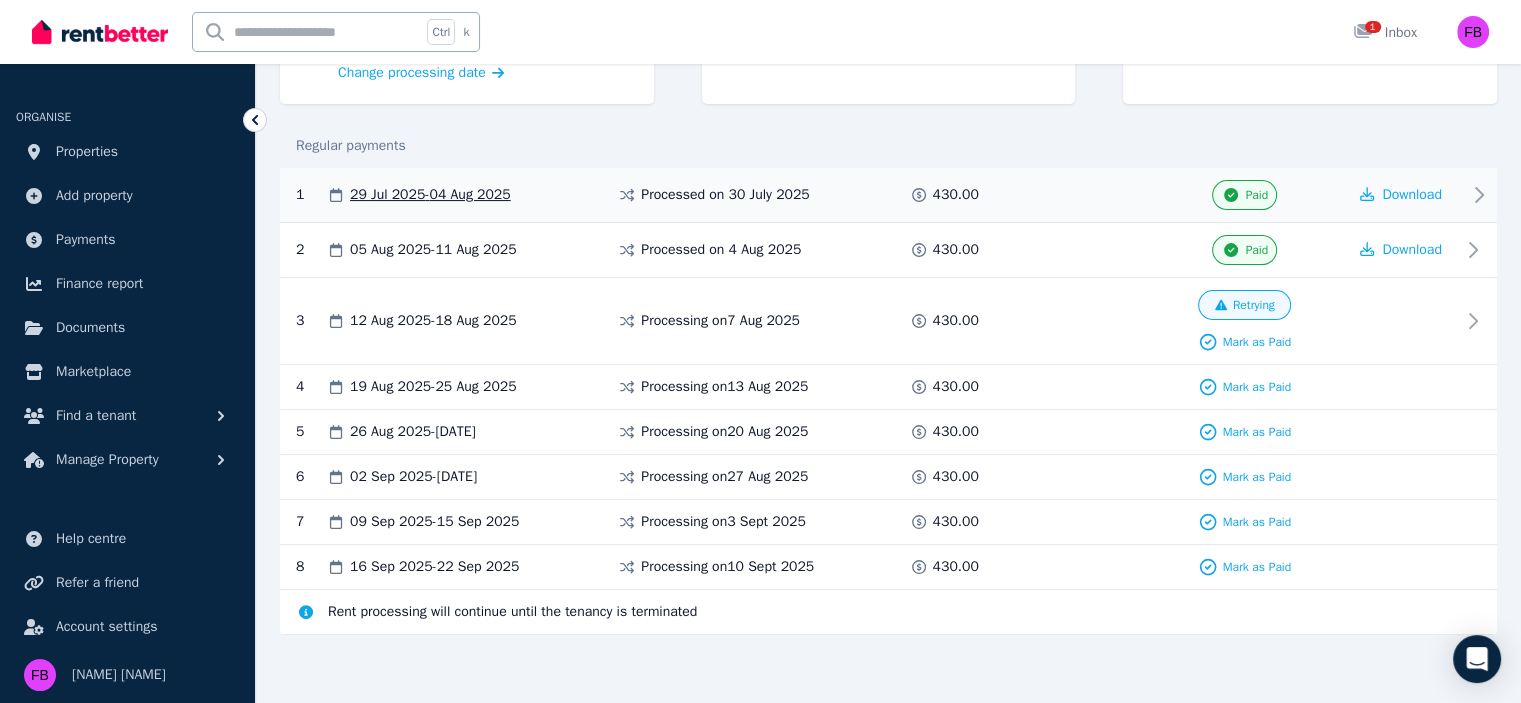 click on "[DATE]  -  [DATE]" at bounding box center (430, 195) 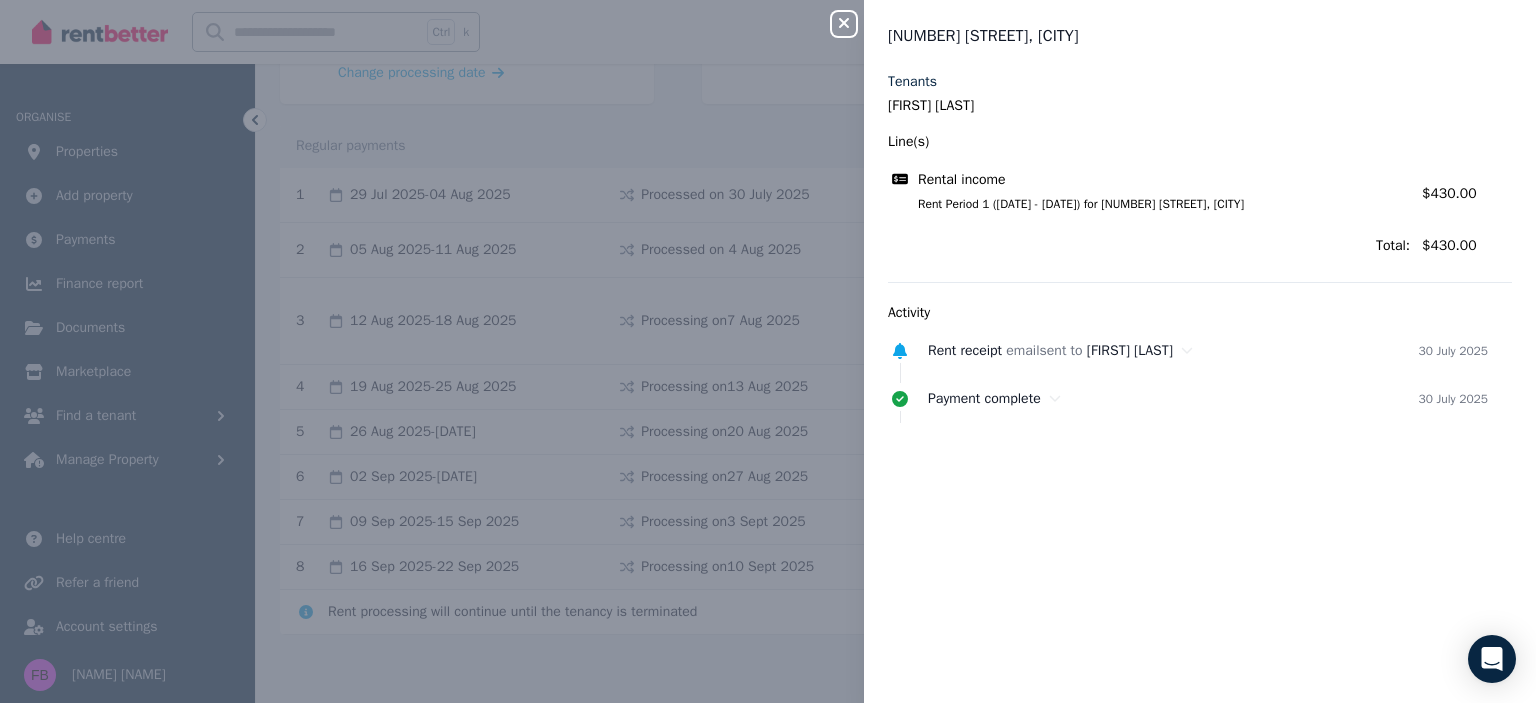 click on "Close panel [NUMBER] [STREET], [CITY] Tenants [NAME] [NAME] Line(s) Rental income Rent Period 1 ([DATE] - [DATE]) for [NUMBER] [STREET], [CITY] Amount:  $430.00 Total: $430.00 Activity Rent receipt   email  sent to   [NAME] [NAME] [DATE] Payment complete [DATE]" at bounding box center (768, 351) 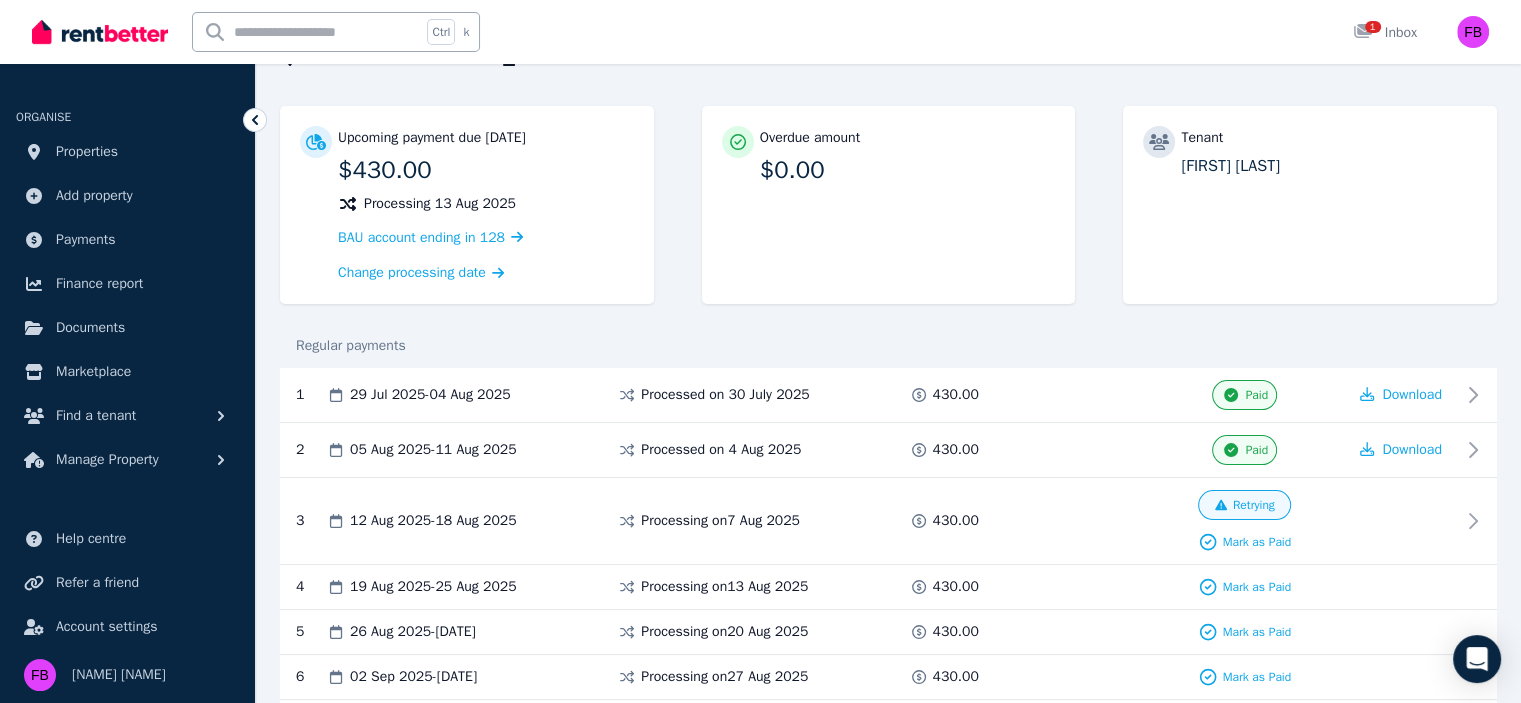 scroll, scrollTop: 156, scrollLeft: 0, axis: vertical 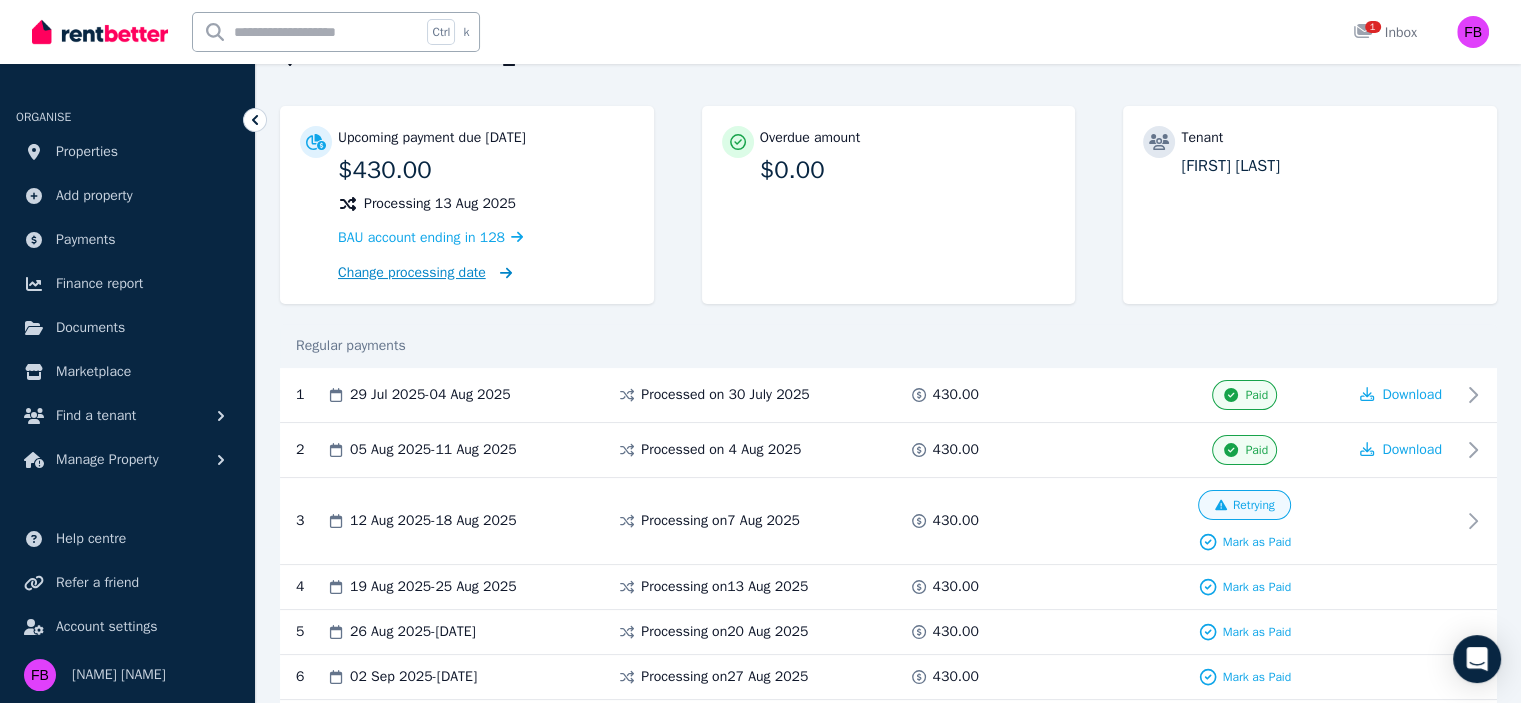 click on "Change processing date" at bounding box center [412, 273] 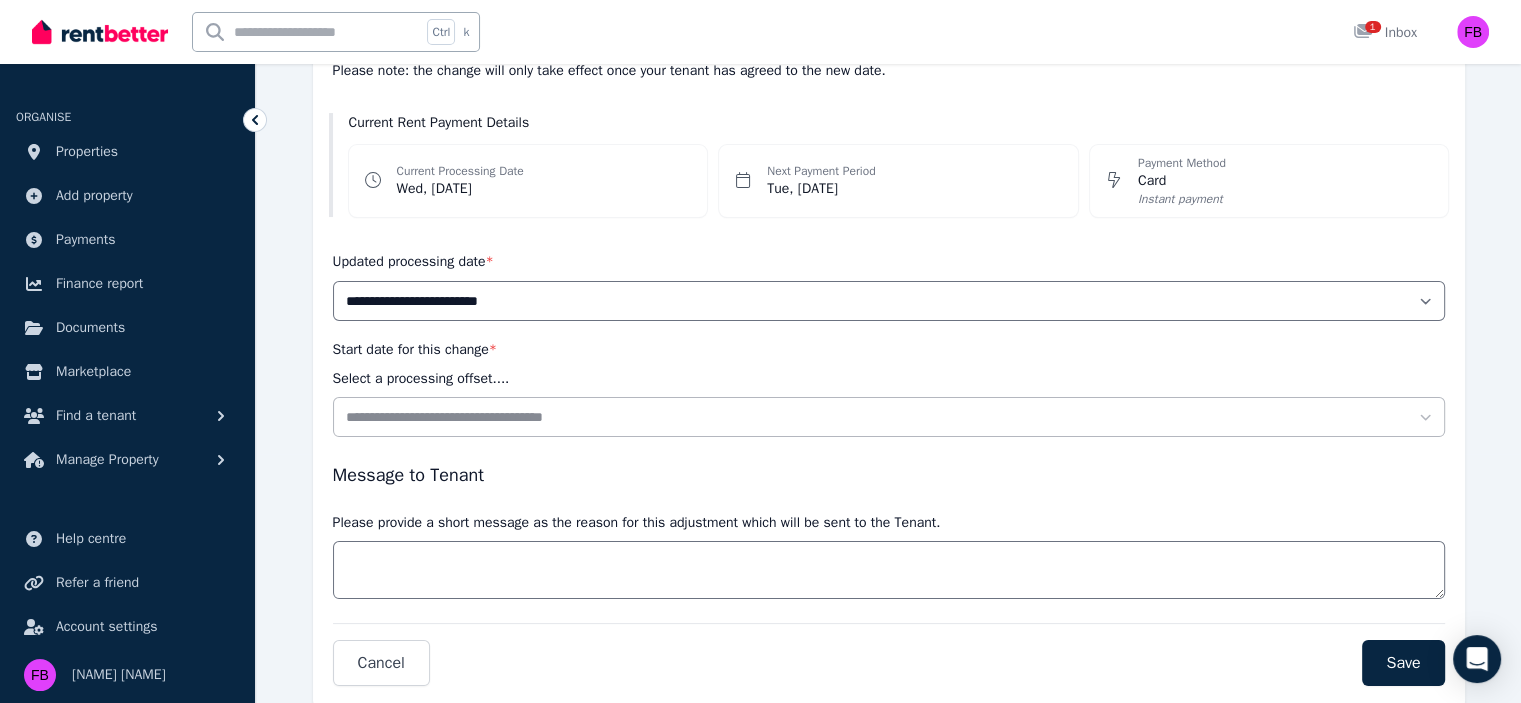scroll, scrollTop: 300, scrollLeft: 0, axis: vertical 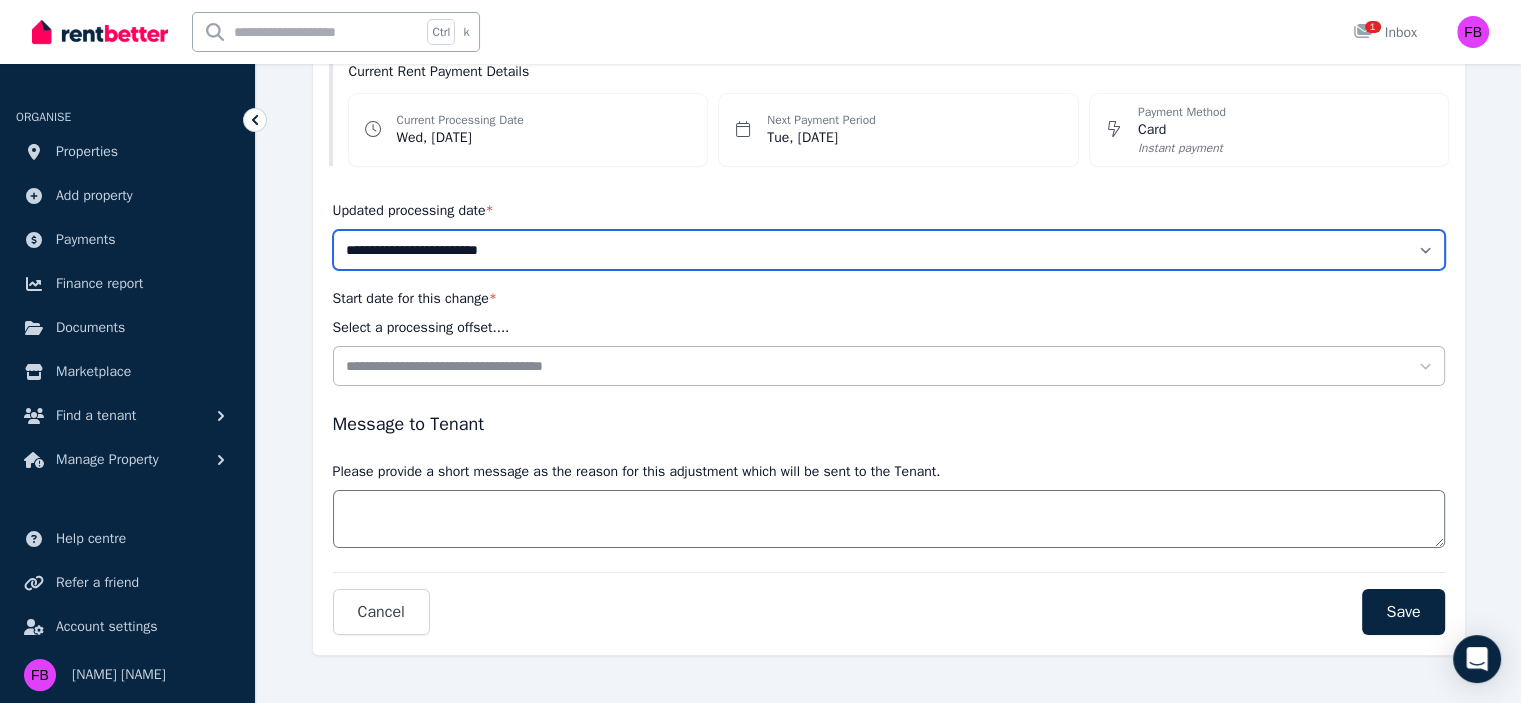 click on "**********" at bounding box center [889, 250] 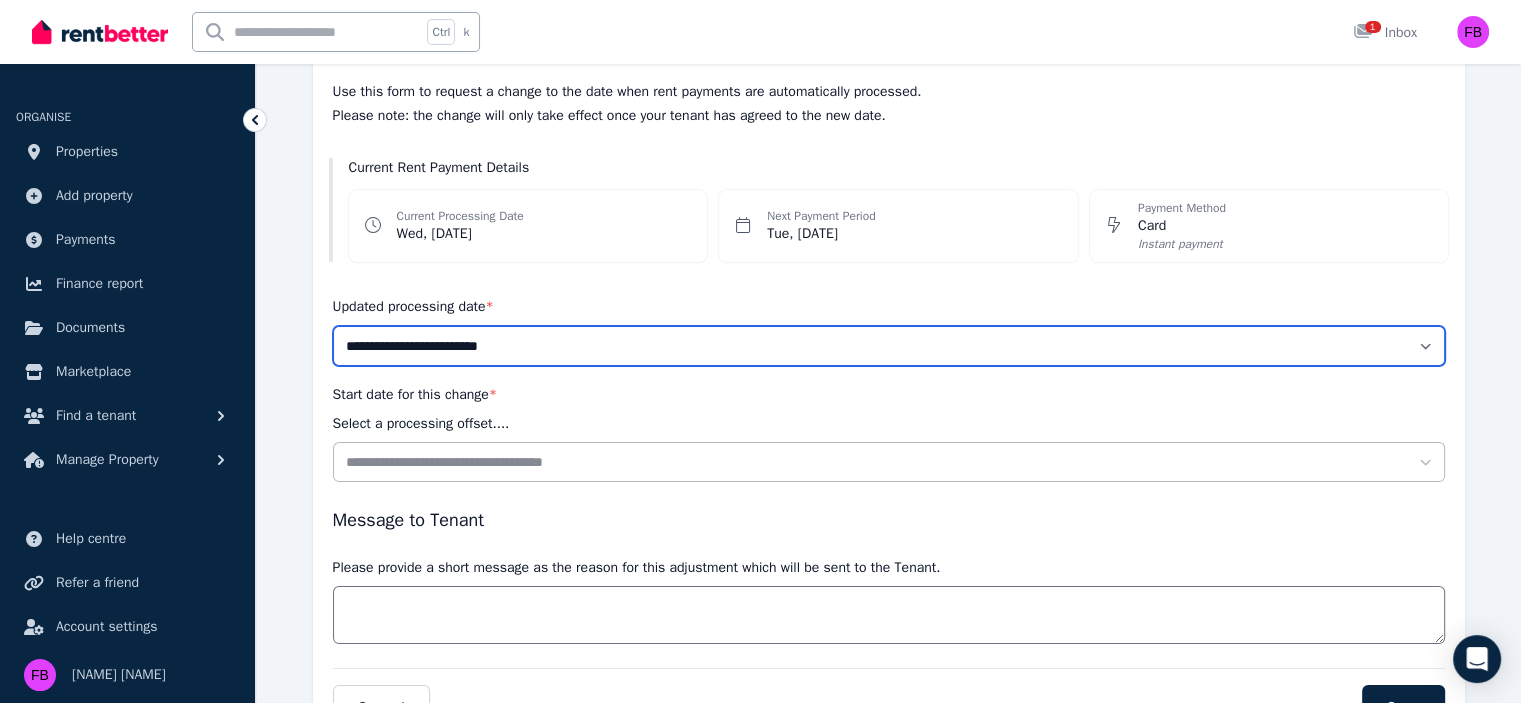 scroll, scrollTop: 300, scrollLeft: 0, axis: vertical 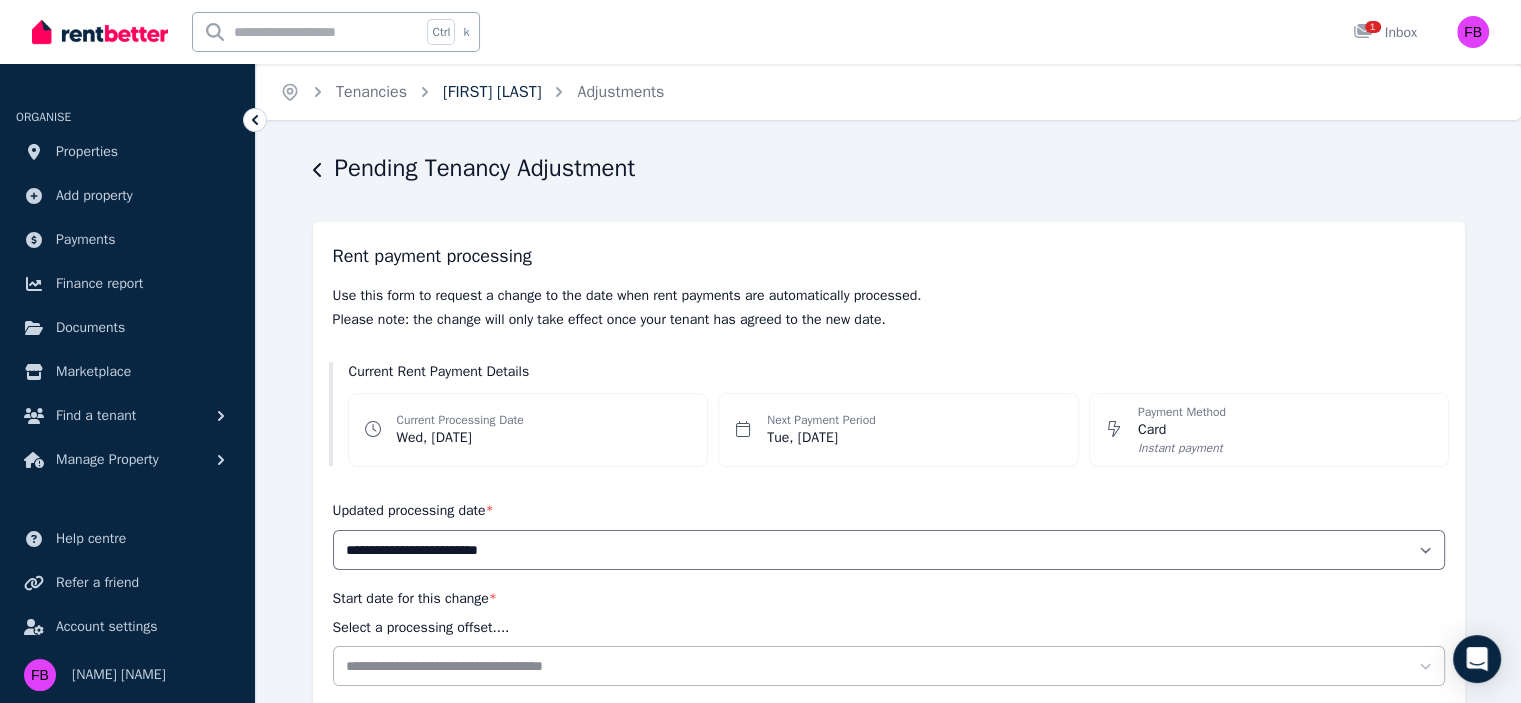 click on "[FIRST] [LAST]" at bounding box center [492, 92] 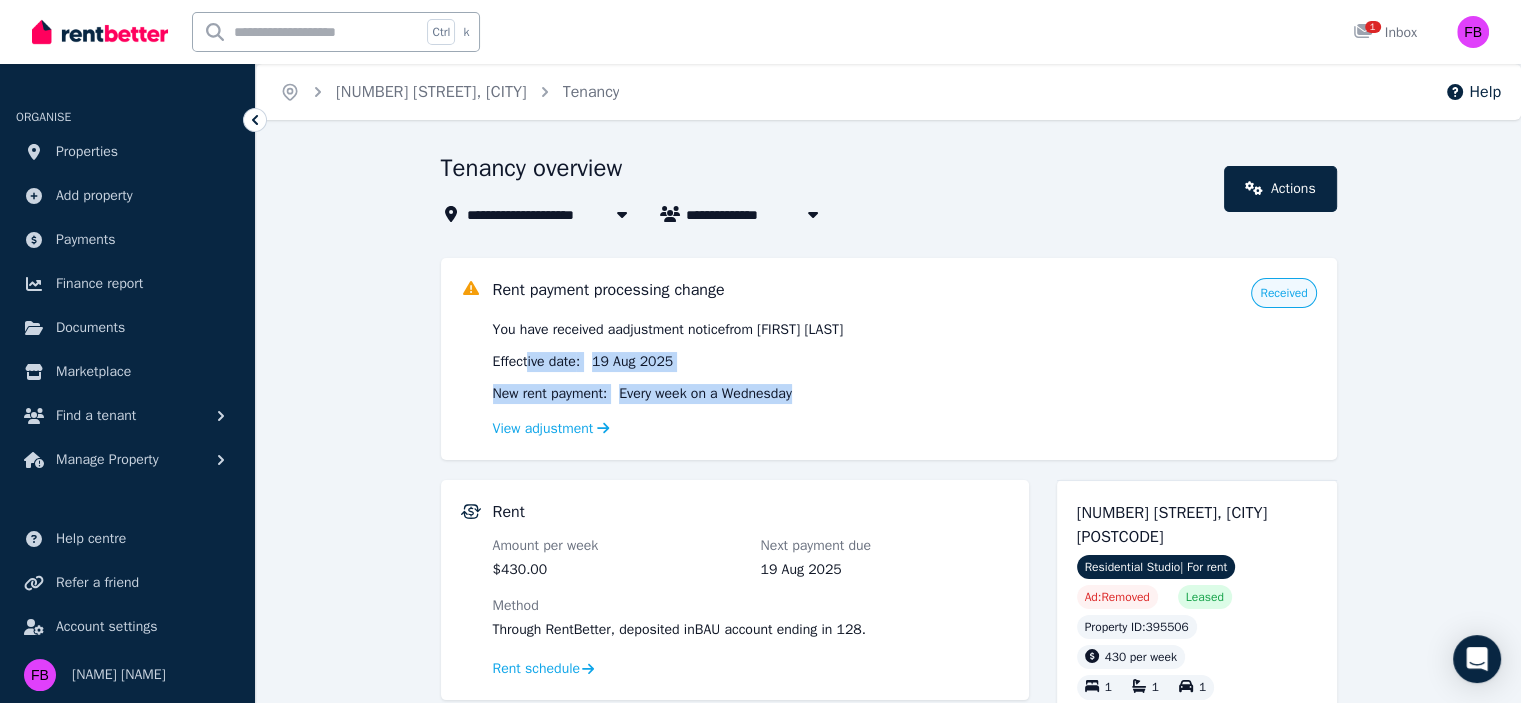 drag, startPoint x: 841, startPoint y: 397, endPoint x: 529, endPoint y: 363, distance: 313.8471 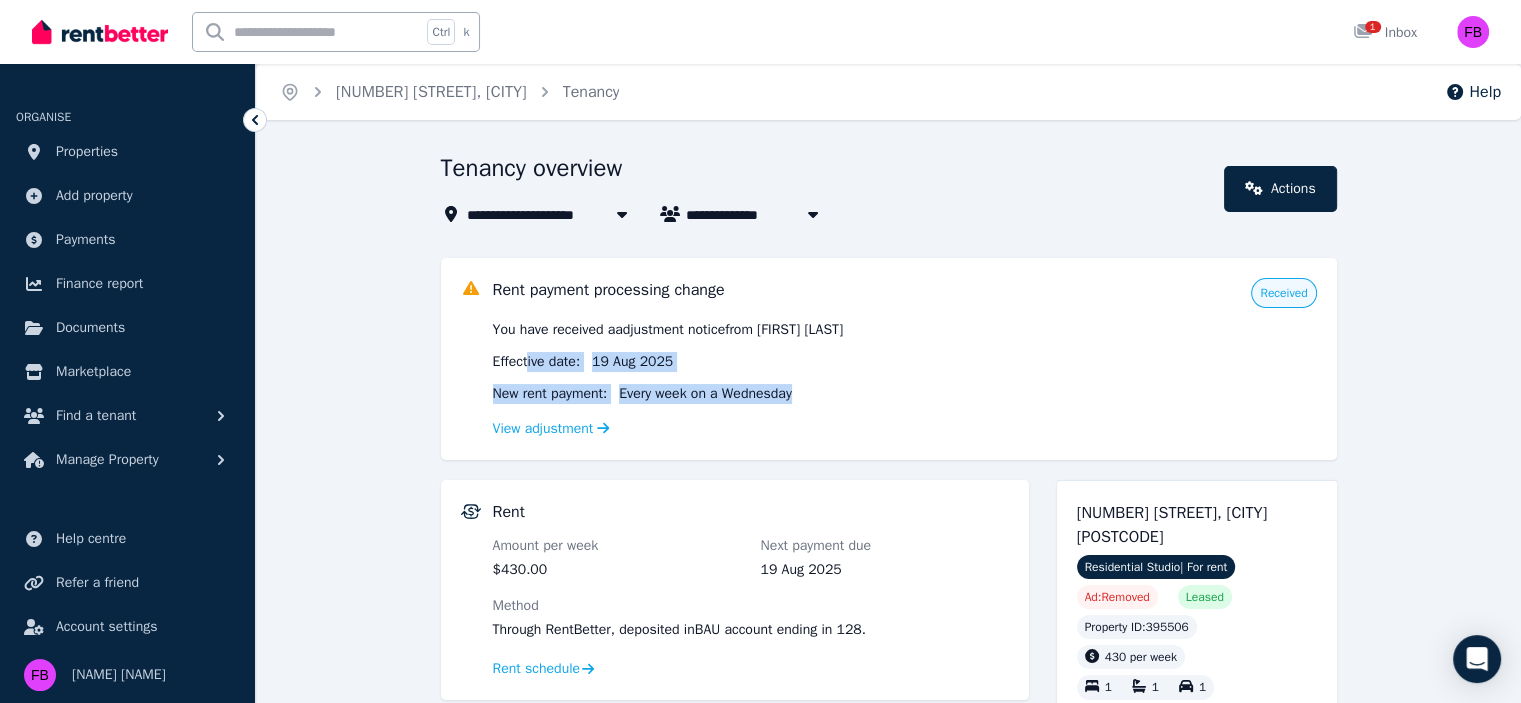 click on "You have received a  adjustment notice  from   [NAME] [NAME] Effective date : [DATE] New rent payment: Every week on a Wednesday View adjustment" at bounding box center [905, 380] 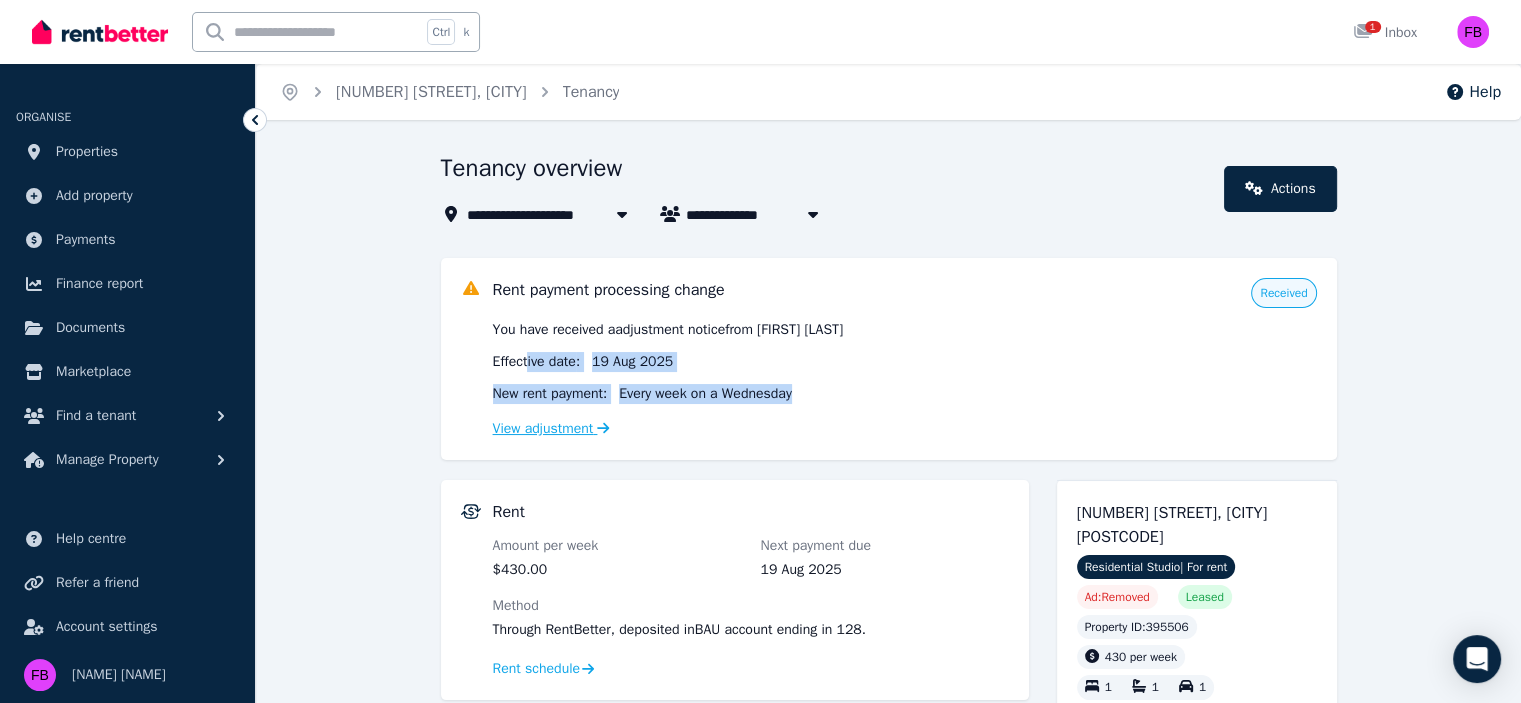 click on "View adjustment" at bounding box center (551, 428) 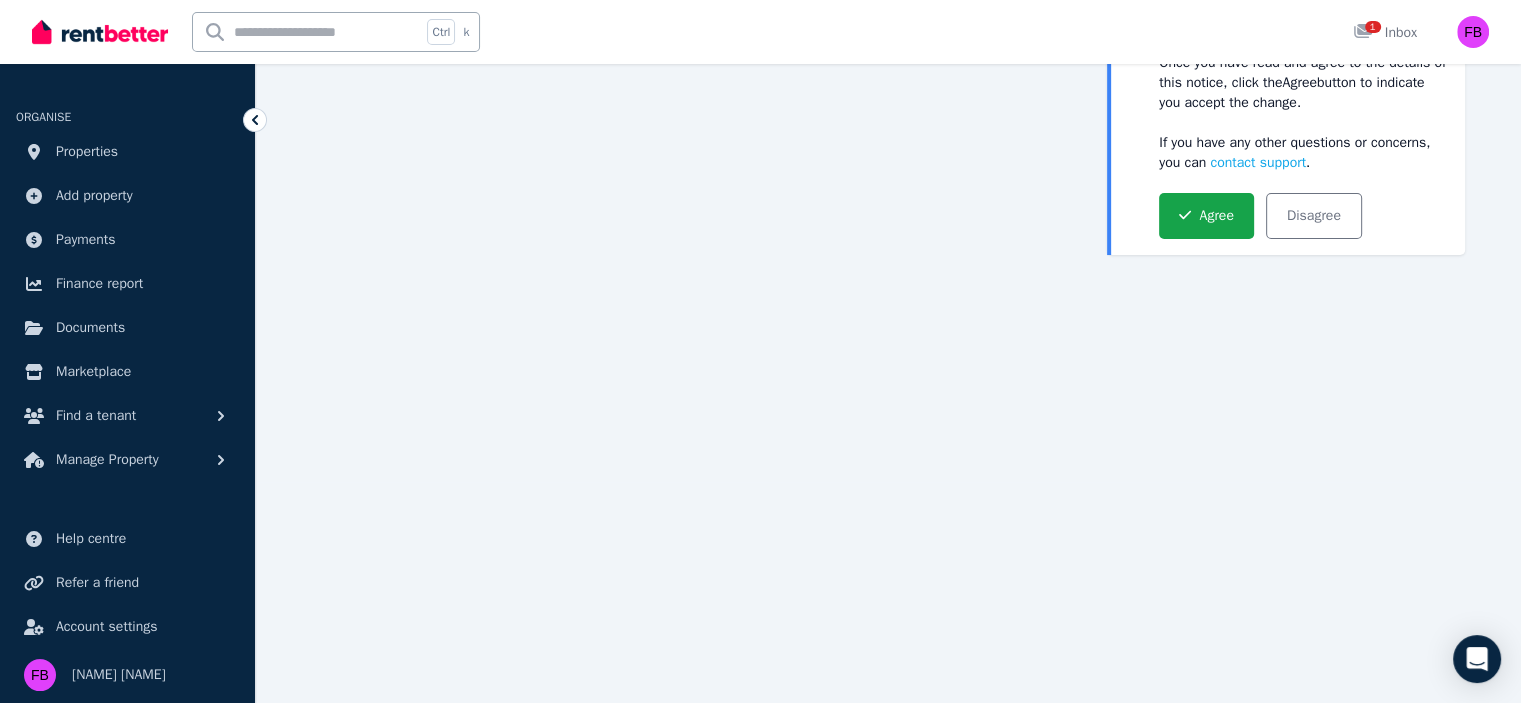 scroll, scrollTop: 222, scrollLeft: 0, axis: vertical 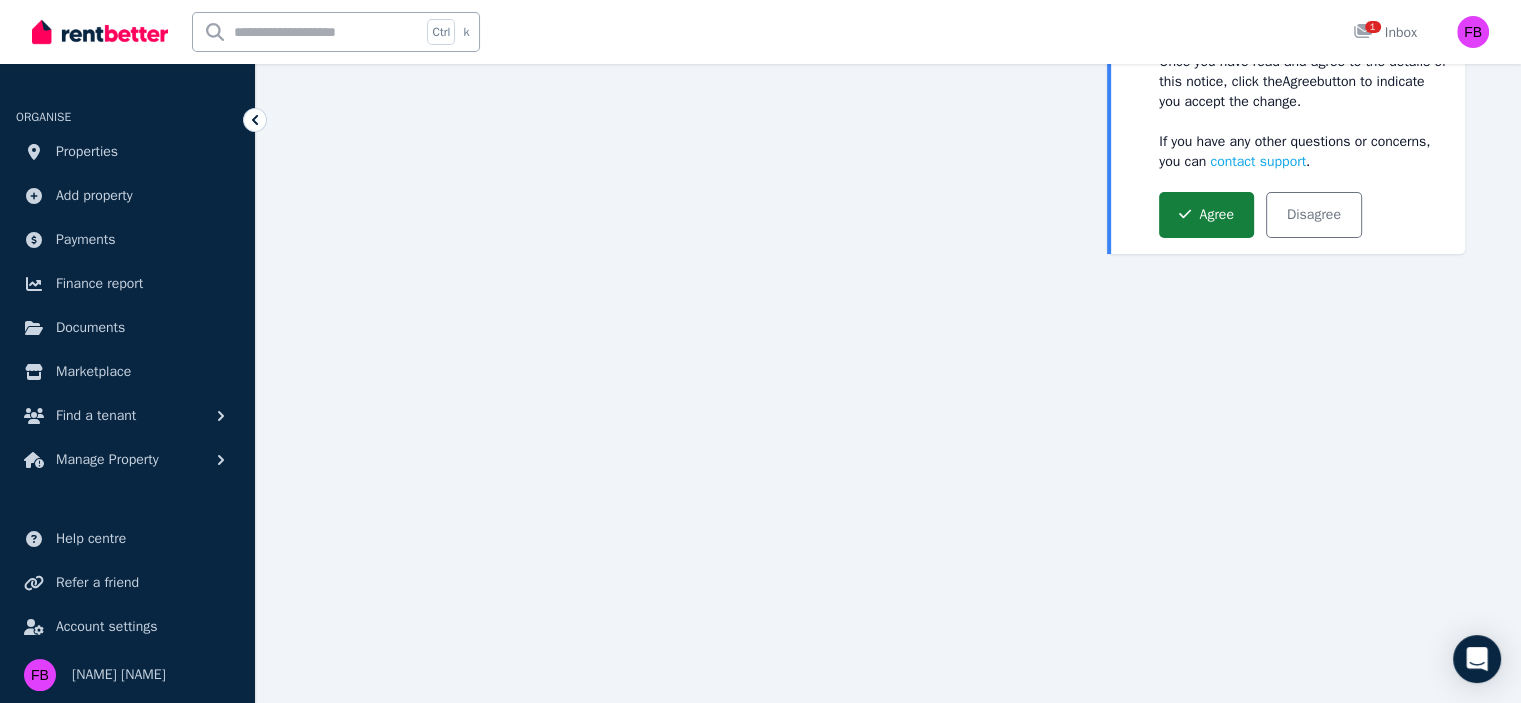 click on "Agree" at bounding box center [1206, 215] 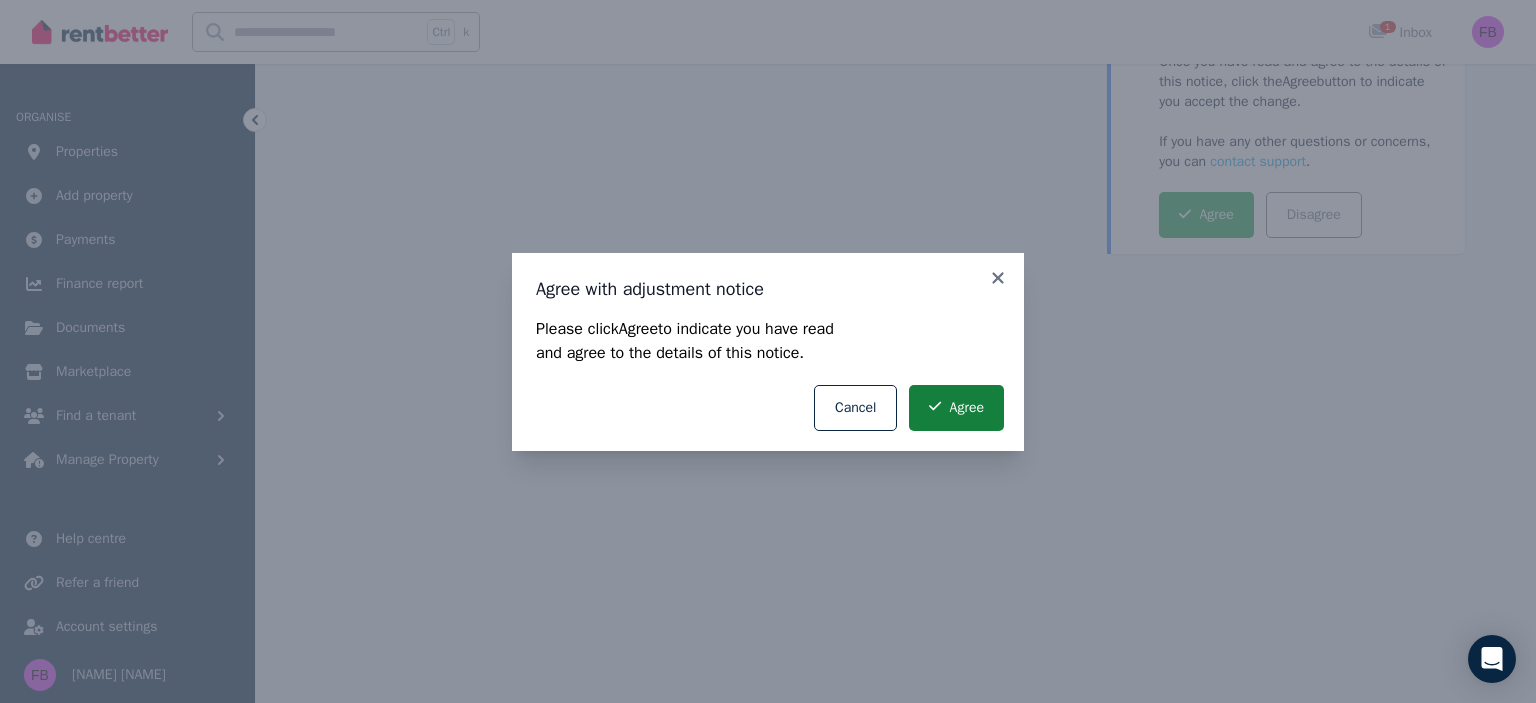 click on "Agree" at bounding box center (956, 408) 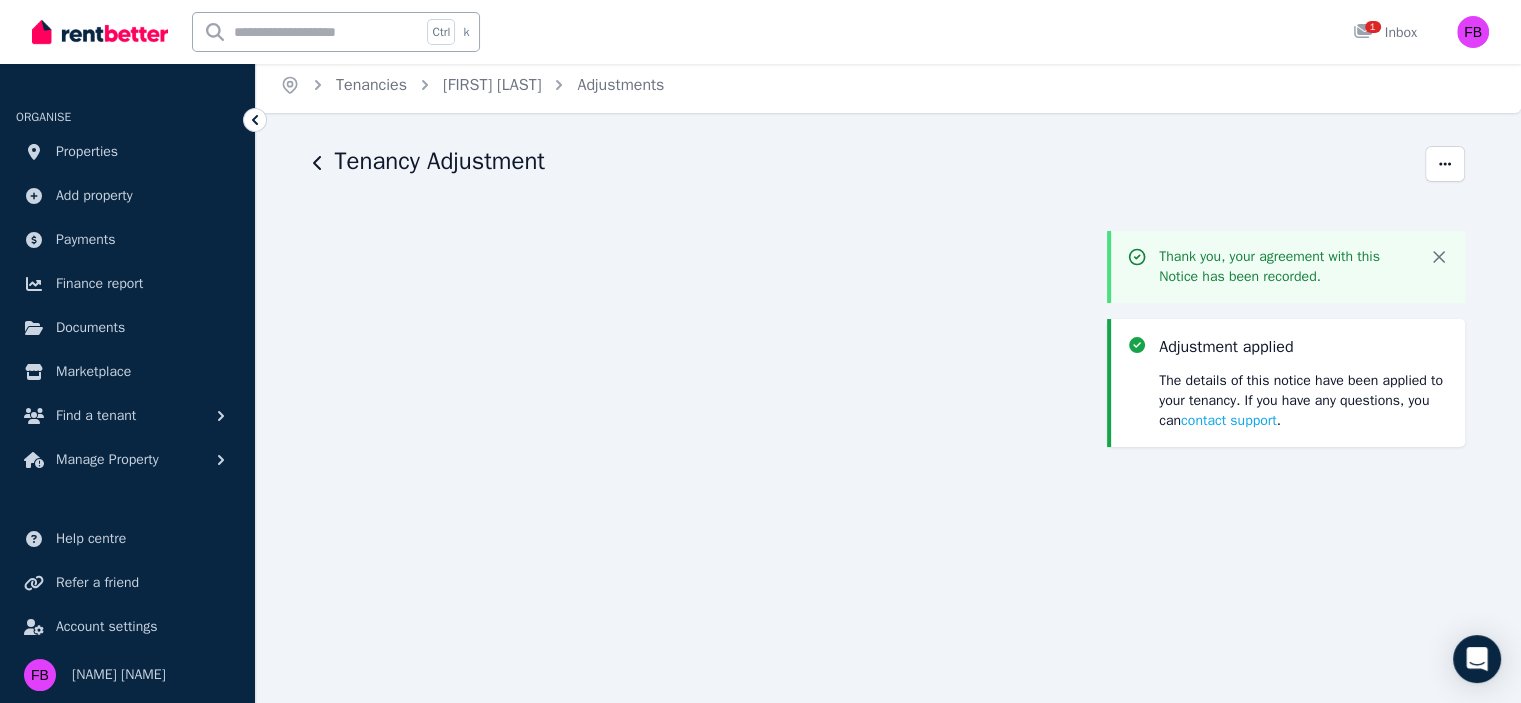 scroll, scrollTop: 0, scrollLeft: 0, axis: both 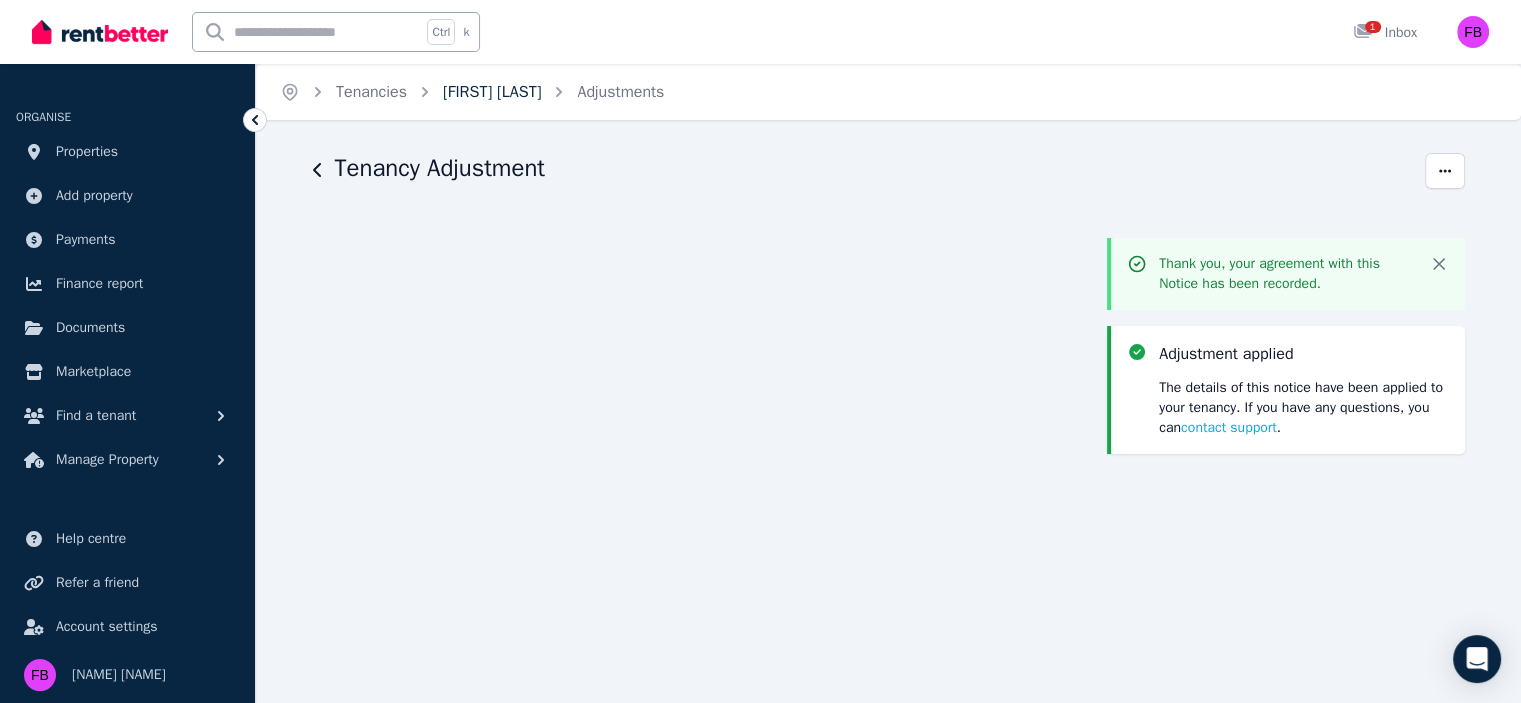 click on "[FIRST] [LAST]" at bounding box center (492, 92) 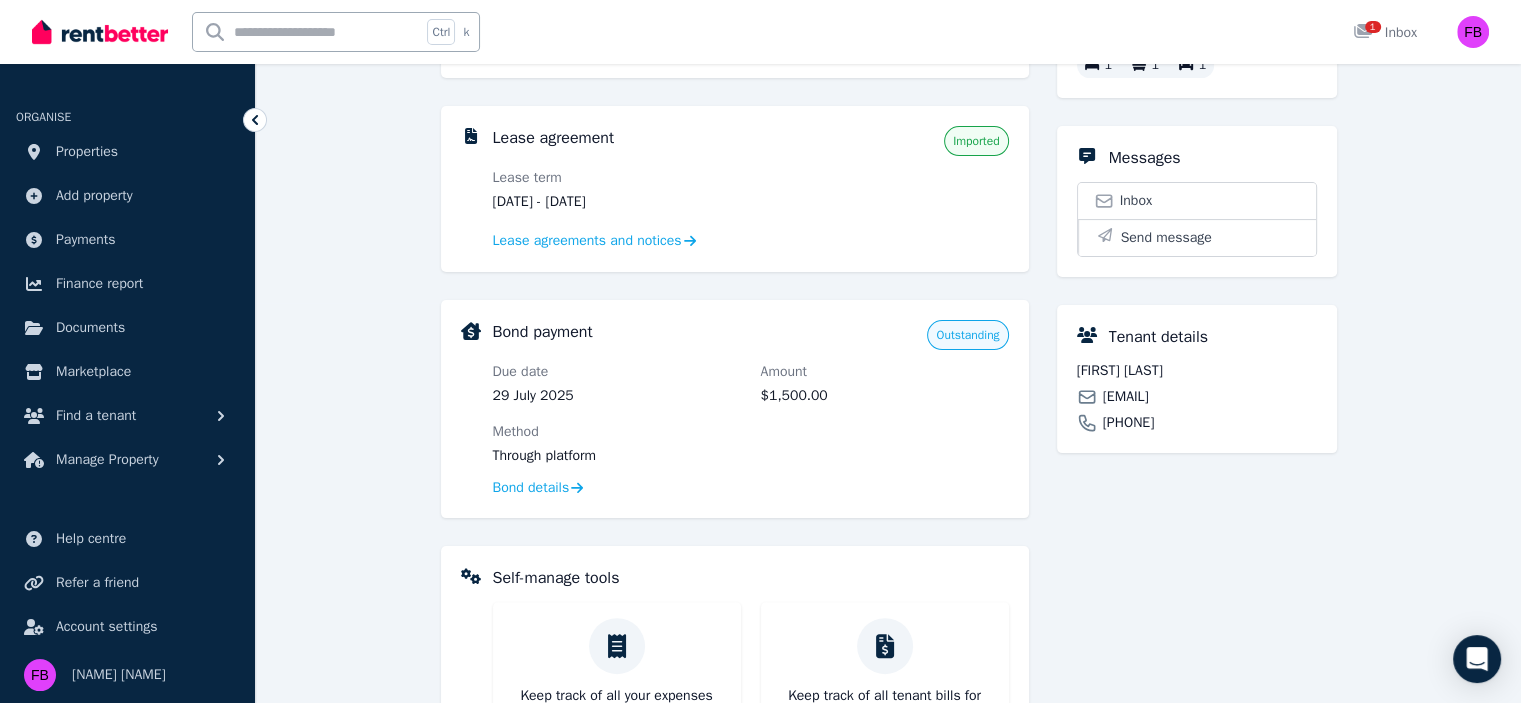 scroll, scrollTop: 200, scrollLeft: 0, axis: vertical 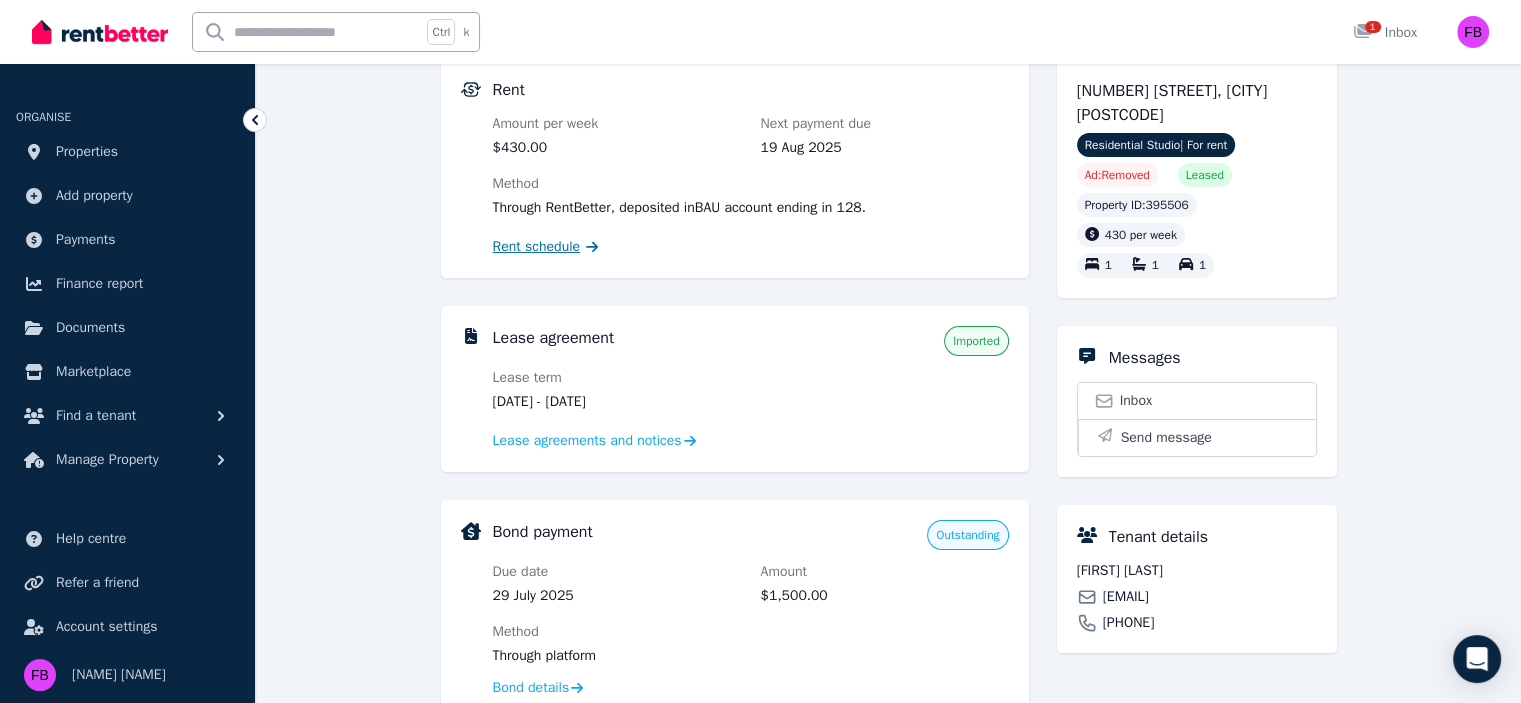 click on "Rent schedule" at bounding box center [537, 247] 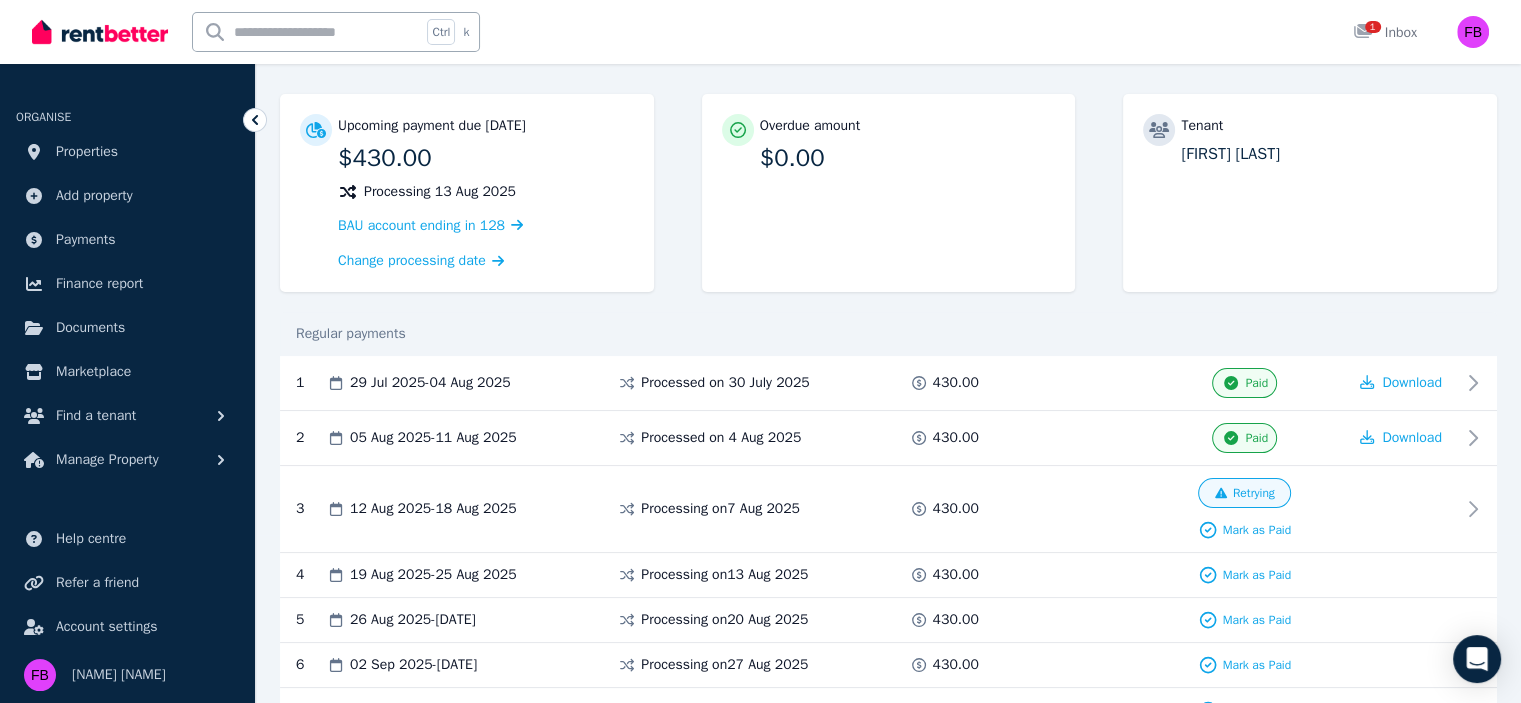 scroll, scrollTop: 200, scrollLeft: 0, axis: vertical 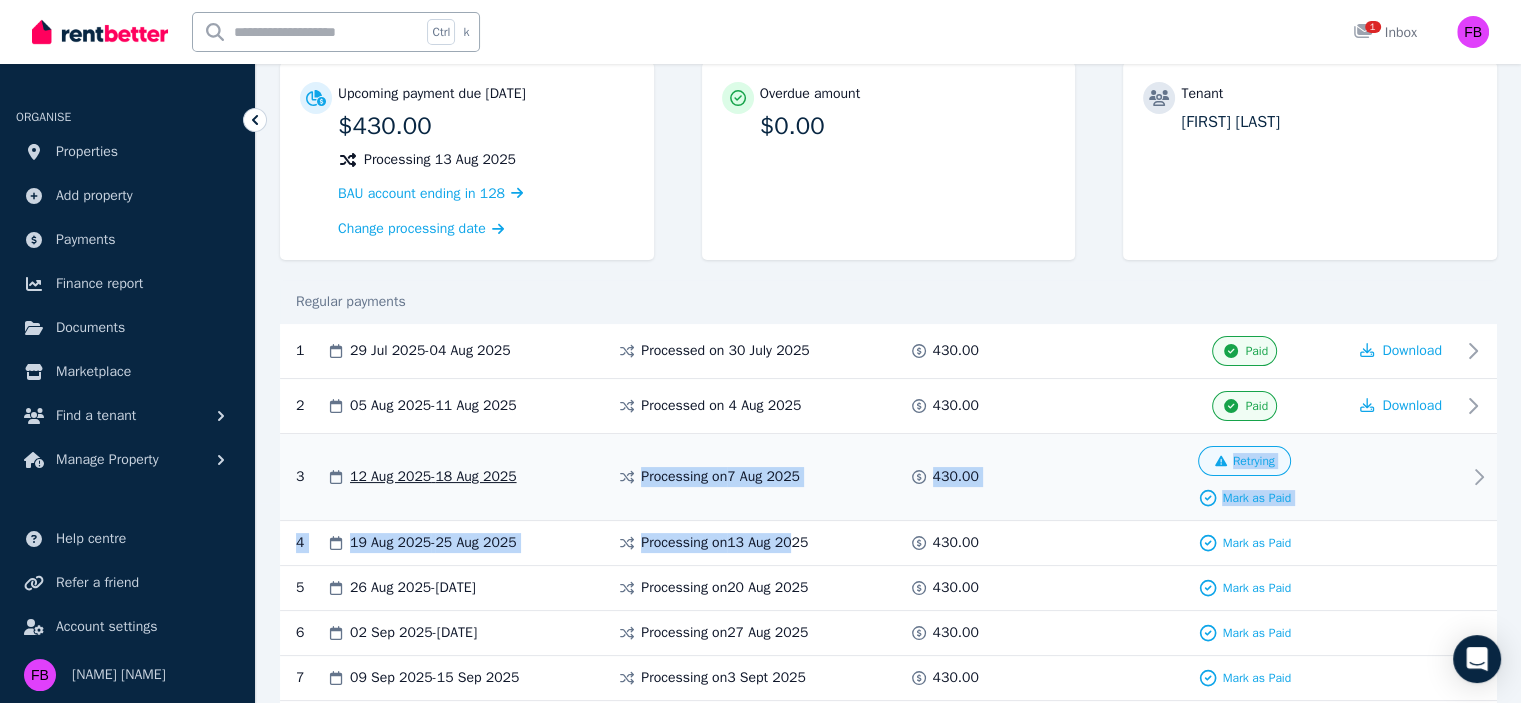 drag, startPoint x: 796, startPoint y: 541, endPoint x: 636, endPoint y: 483, distance: 170.18813 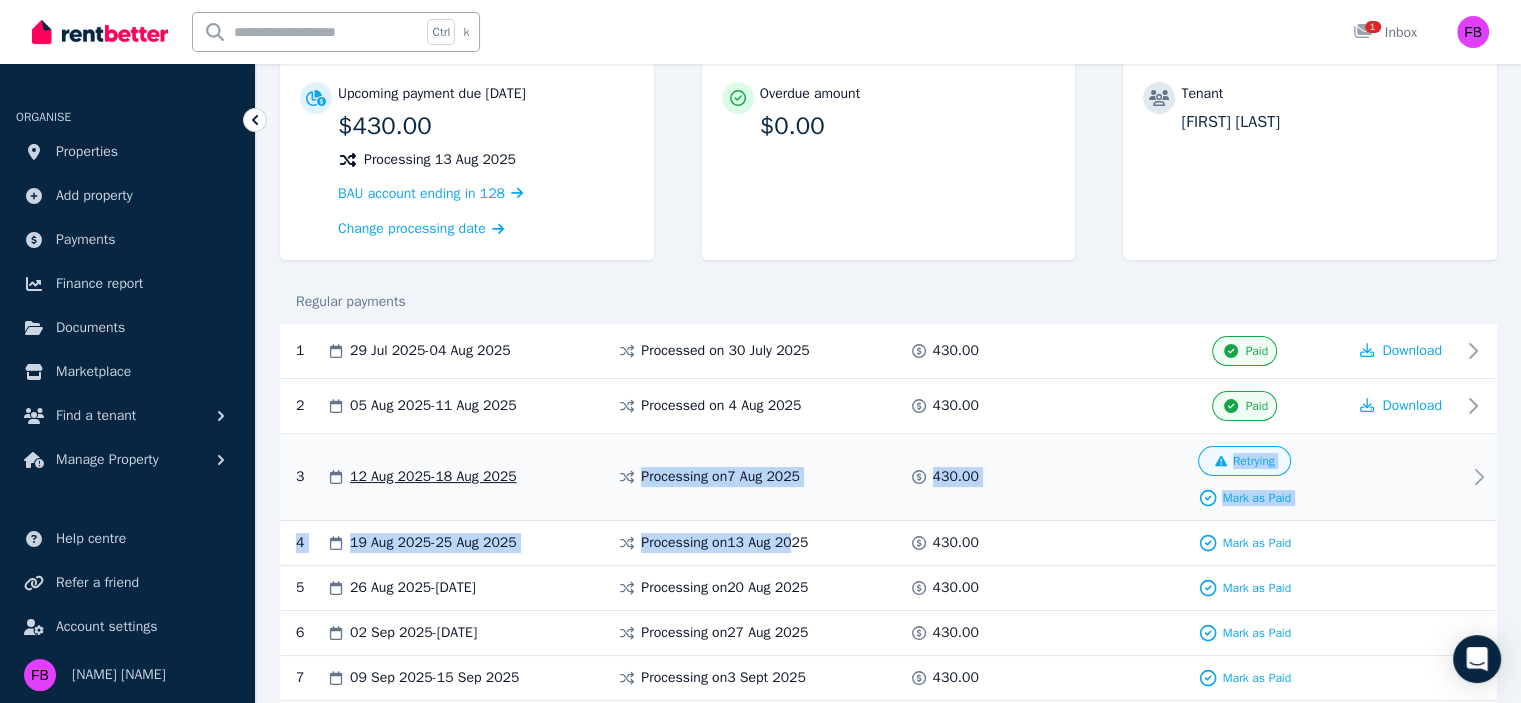 click on "Rent processing will continue until the tenancy is terminated [DATE]  -  [DATE] 430.00 Paid 05 Aug 2025  -  11 Aug 2025 430.00 Paid 12 Aug 2025  -  18 Aug 2025 430.00 Retrying Mark as Paid 19 Aug 2025  -  25 Aug 2025 Processing on  13 Aug 2025 430.00 Mark as Paid 5 26 Aug 2025  -  01 Sep 2025 Processing on  20 Aug 2025 430.00 Mark as Paid 6 02 Sep 2025  -  08 Sep 2025 Processing on  27 Aug 2025 430.00 Mark as Paid 7 09 Sep 2025  -  15 Sep 2025 Processing on  3 Sept 2025 430.00 Mark as Paid 8 16 Sep 2025  -  22 Sep 2025 Processing on  10 Sept 2025 430.00 Mark as Paid Rent processing will continue until the tenancy is terminated" at bounding box center (888, 557) 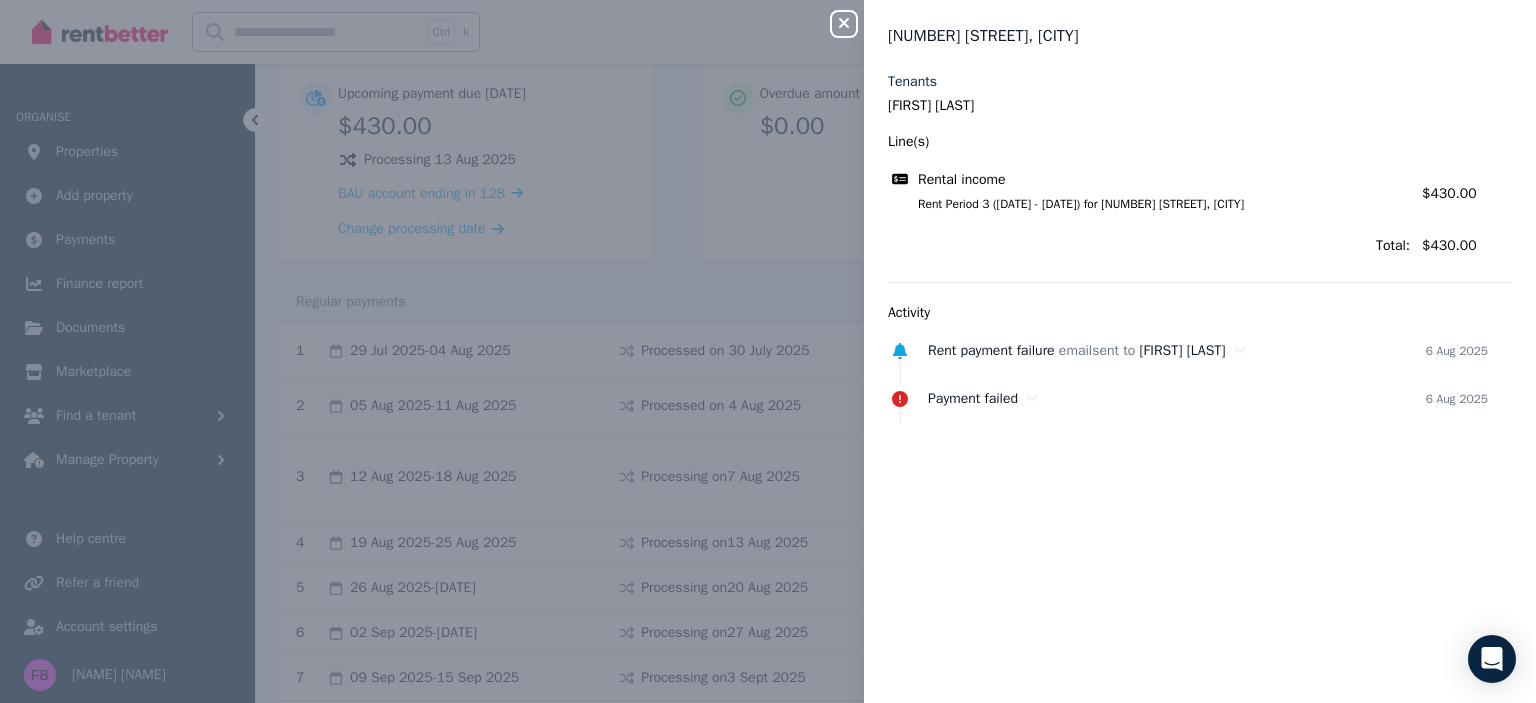 click on "Close panel [NUMBER] [STREET], [CITY] Tenants [NAME] [NAME] Line(s) Rental income Rent Period 3 ([DATE] - [DATE]) for [NUMBER] [STREET], [CITY] Amount:  $430.00 Total: $430.00 Activity Rent payment failure   email  sent to   [NAME] [NAME] [DATE] Payment failed [DATE]" at bounding box center [768, 351] 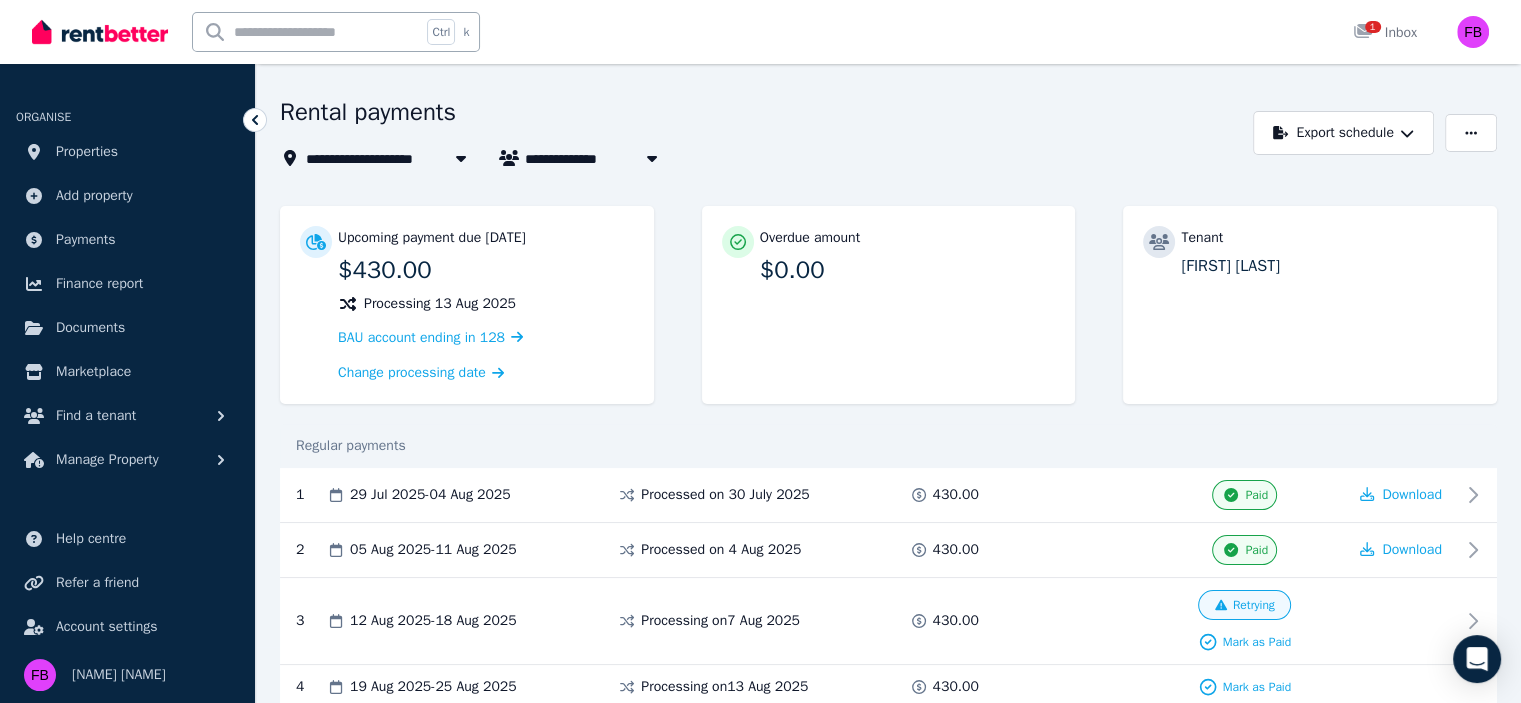 scroll, scrollTop: 156, scrollLeft: 0, axis: vertical 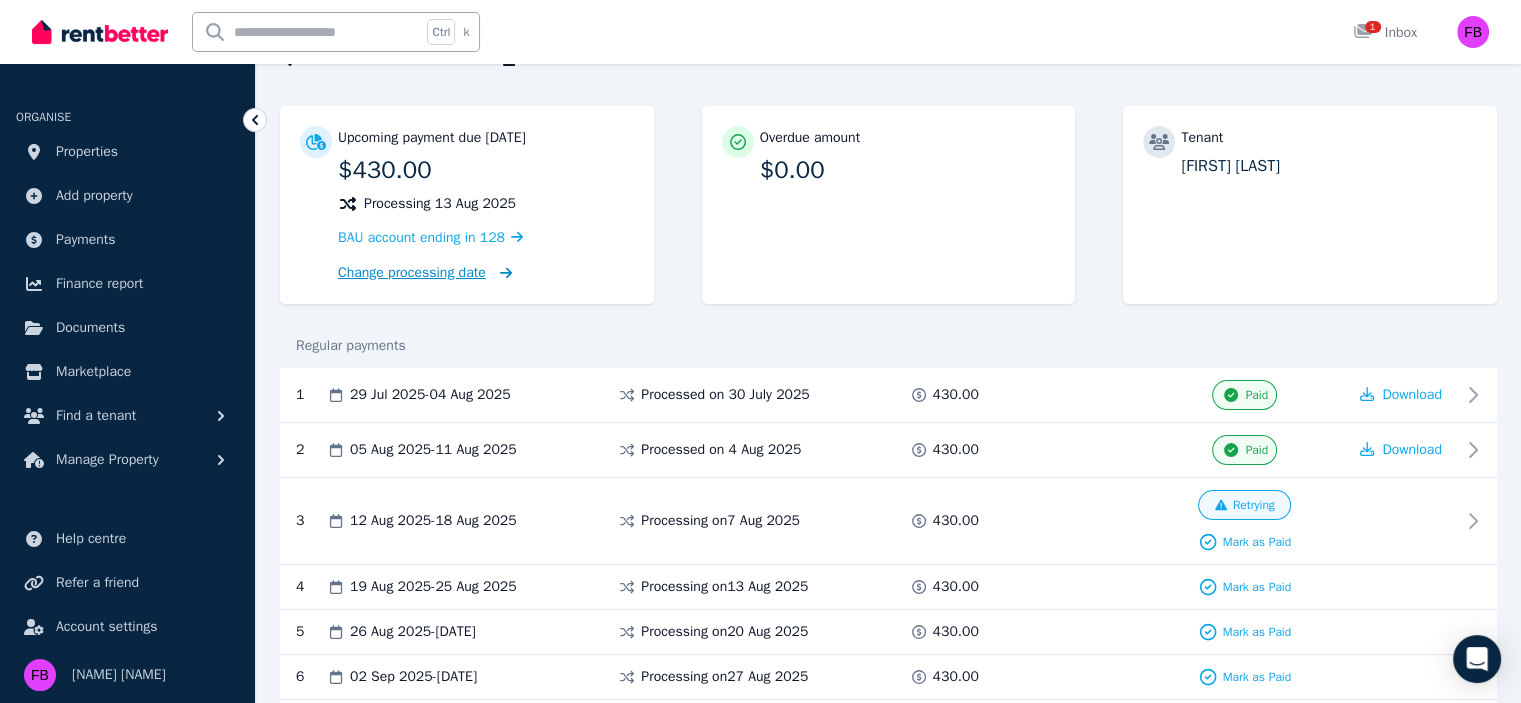 click on "Change processing date" at bounding box center [412, 273] 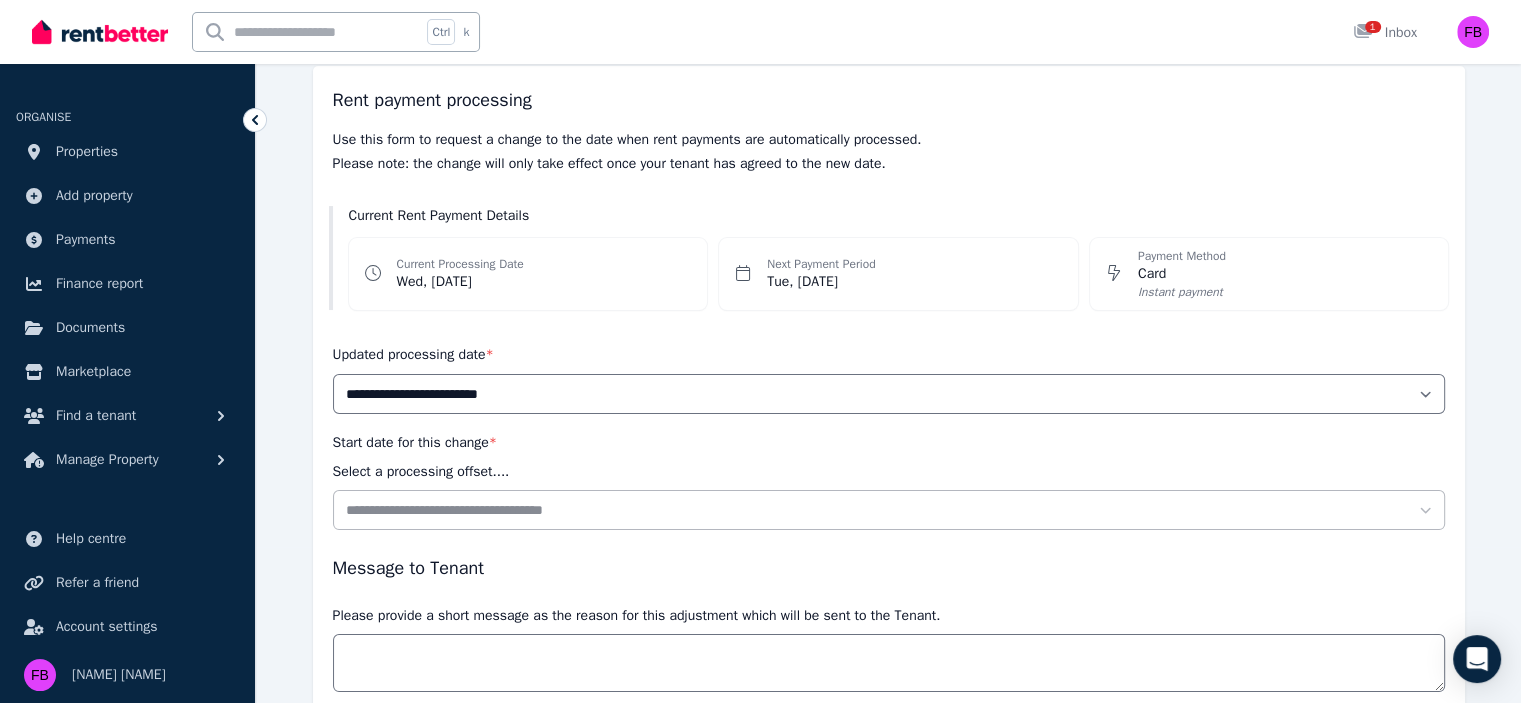 scroll, scrollTop: 0, scrollLeft: 0, axis: both 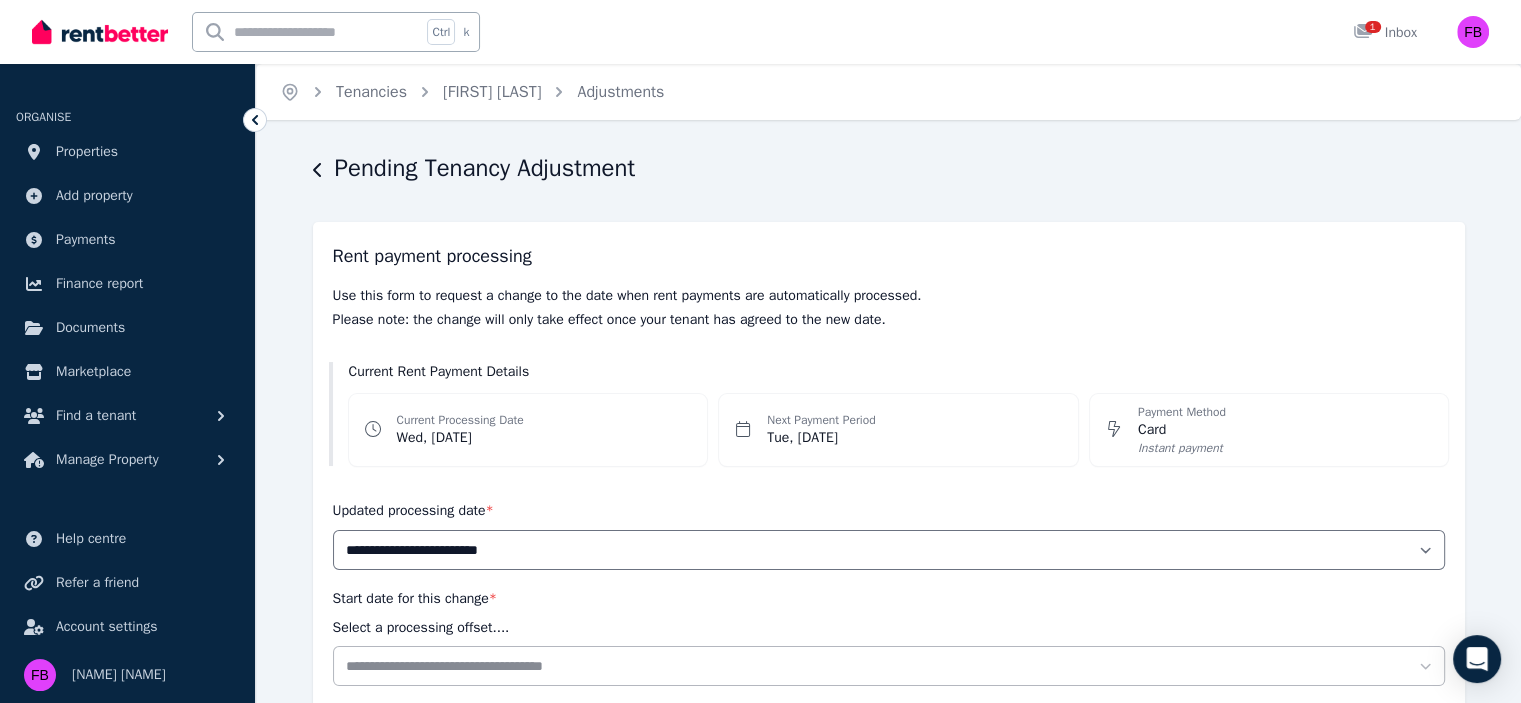 click on "Next Payment Period" at bounding box center (821, 420) 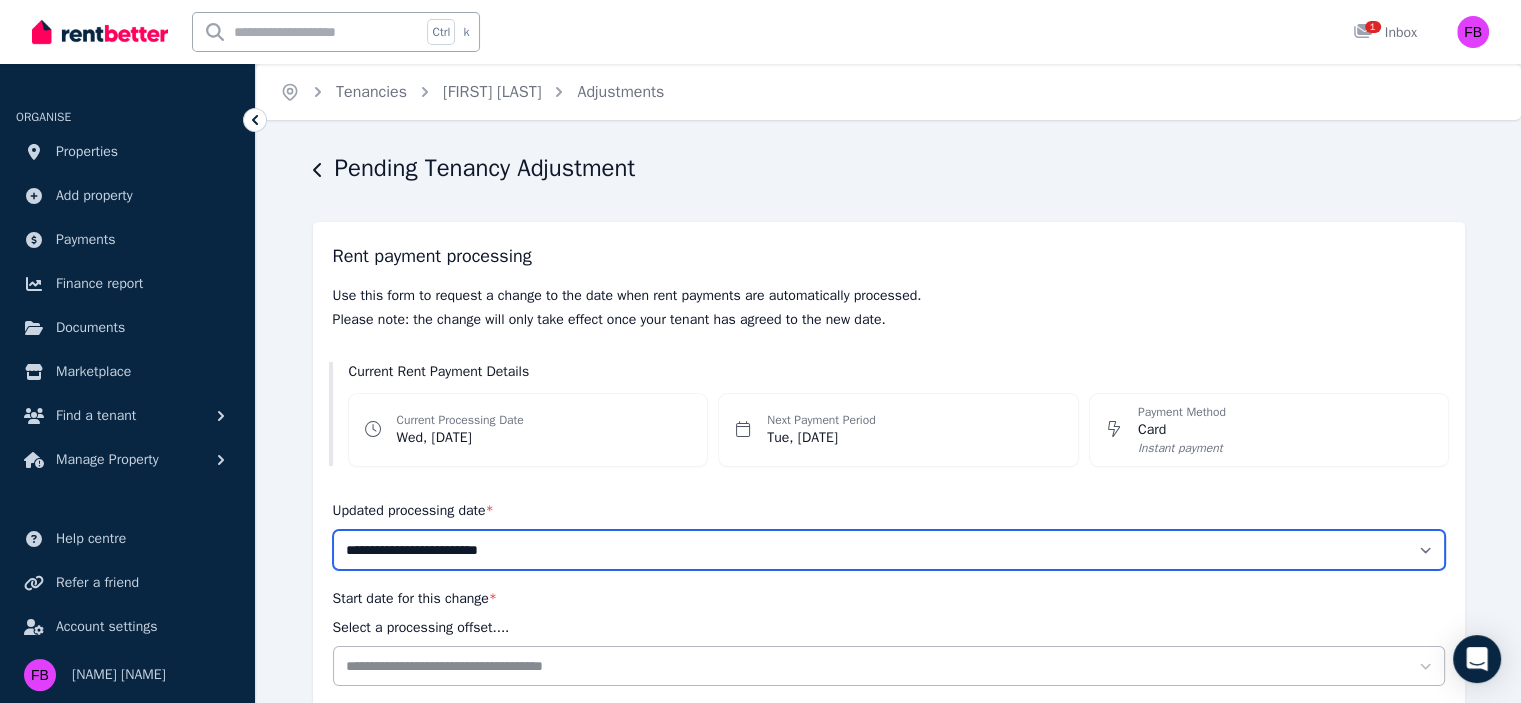 click on "**********" at bounding box center [889, 550] 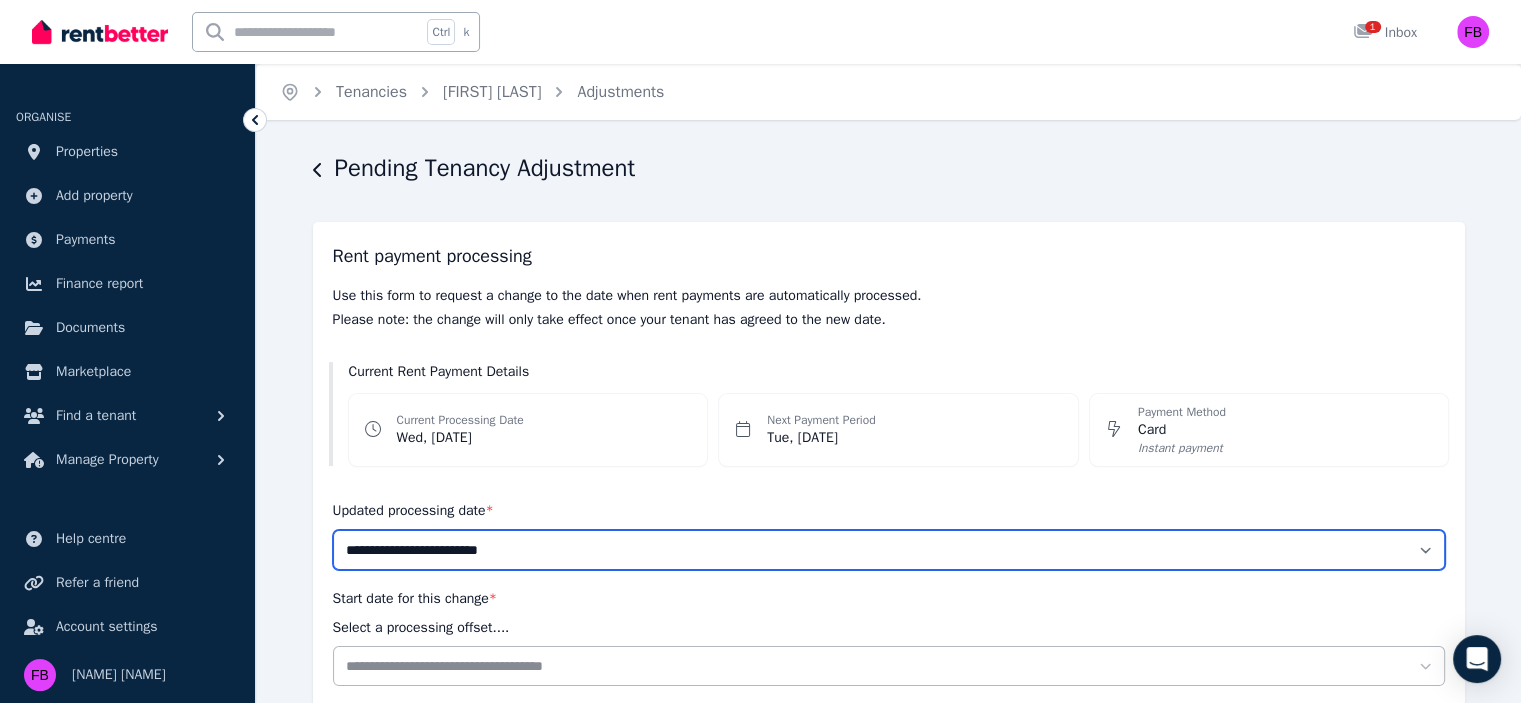 select on "******" 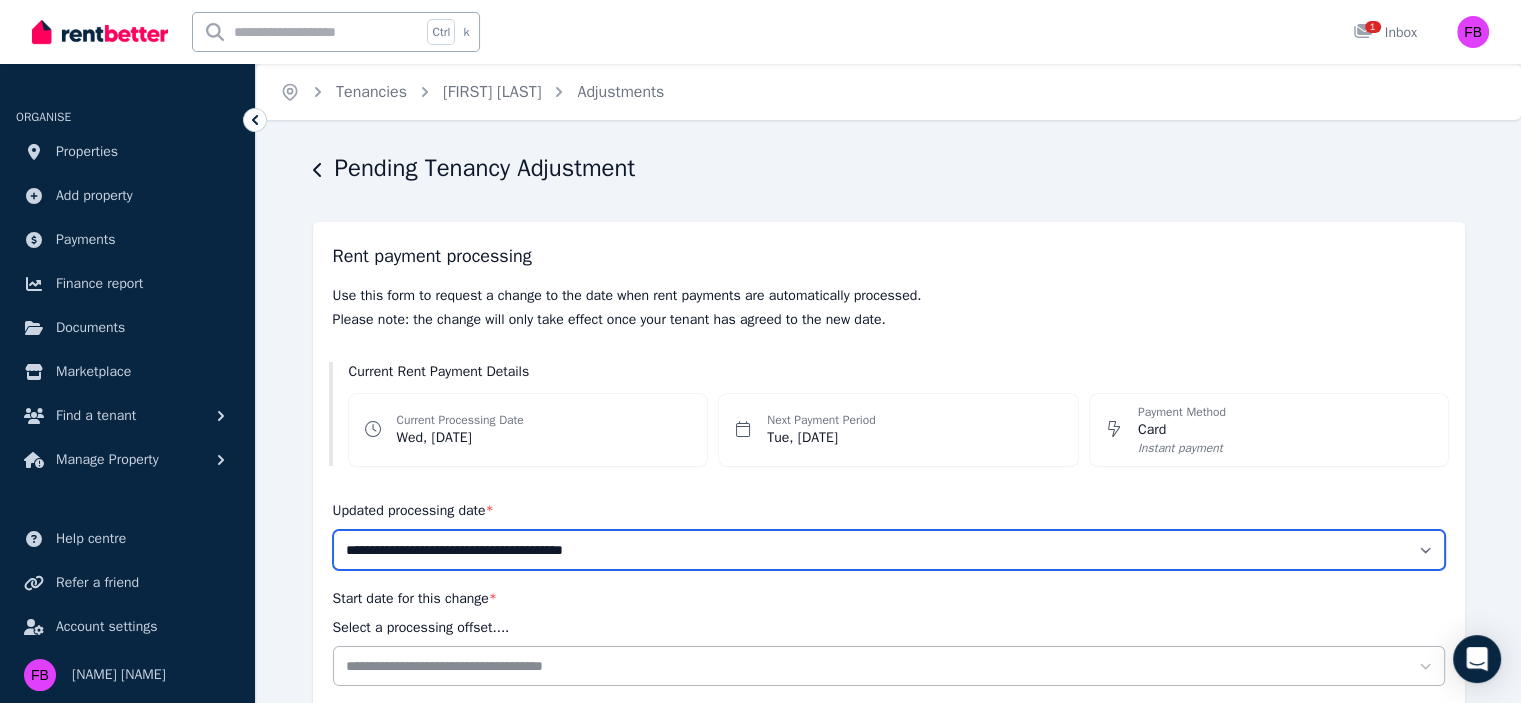 click on "**********" at bounding box center [889, 550] 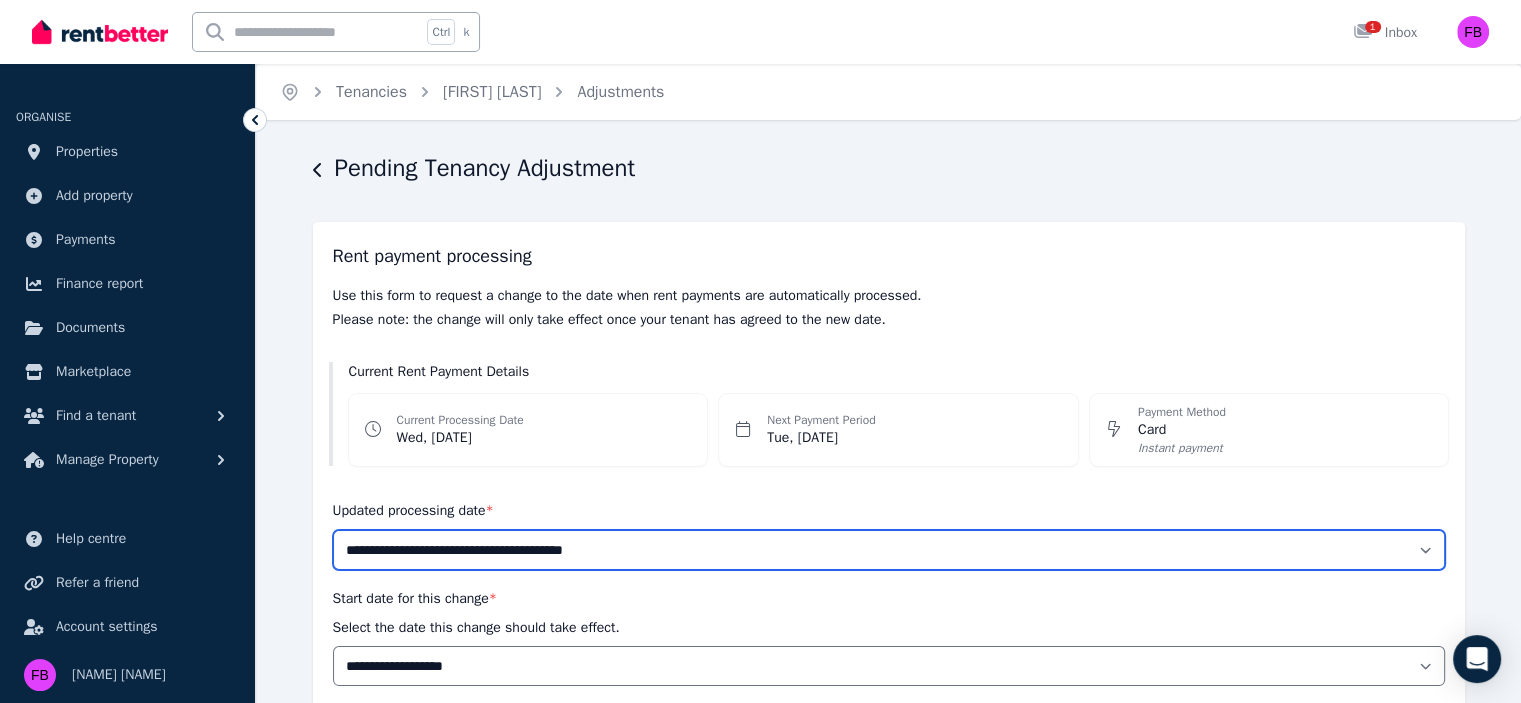 scroll, scrollTop: 200, scrollLeft: 0, axis: vertical 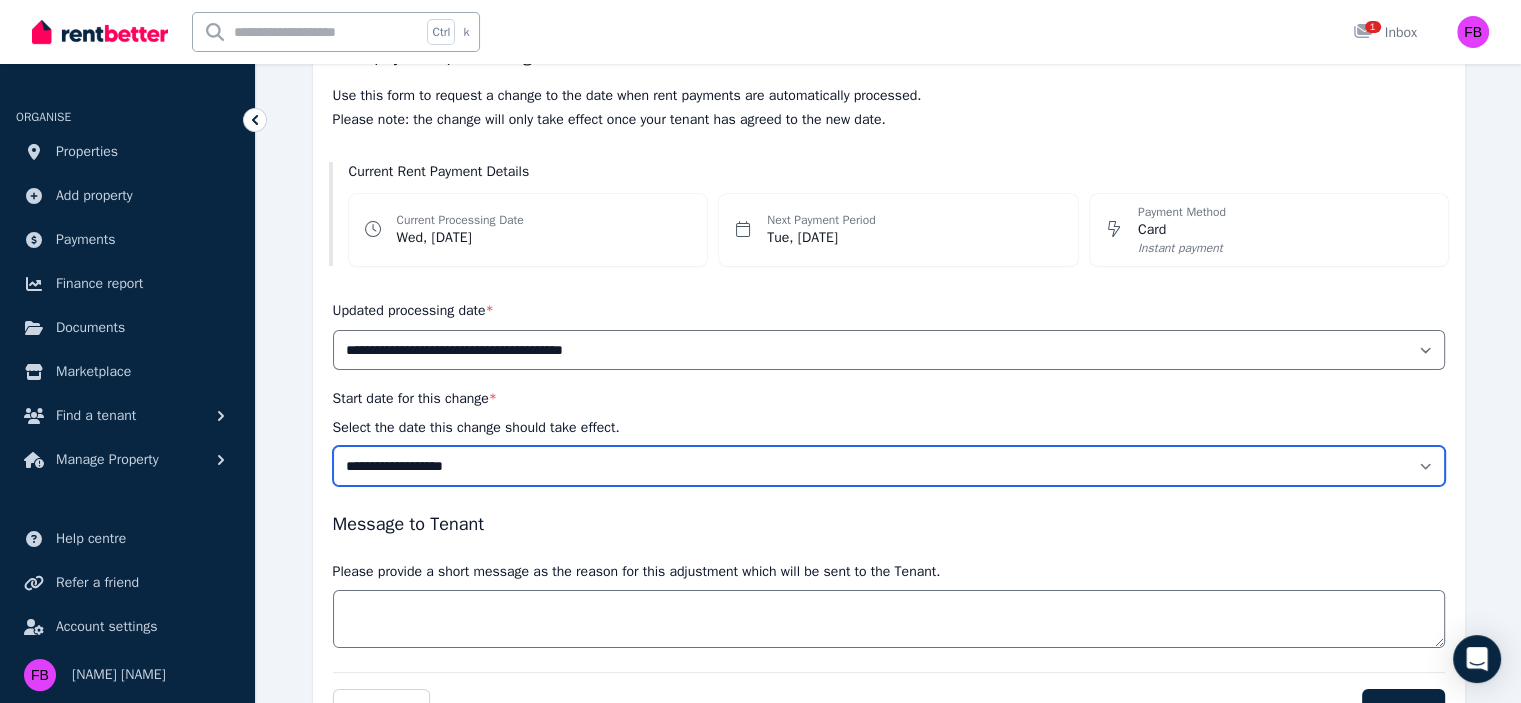 click on "**********" at bounding box center (889, 466) 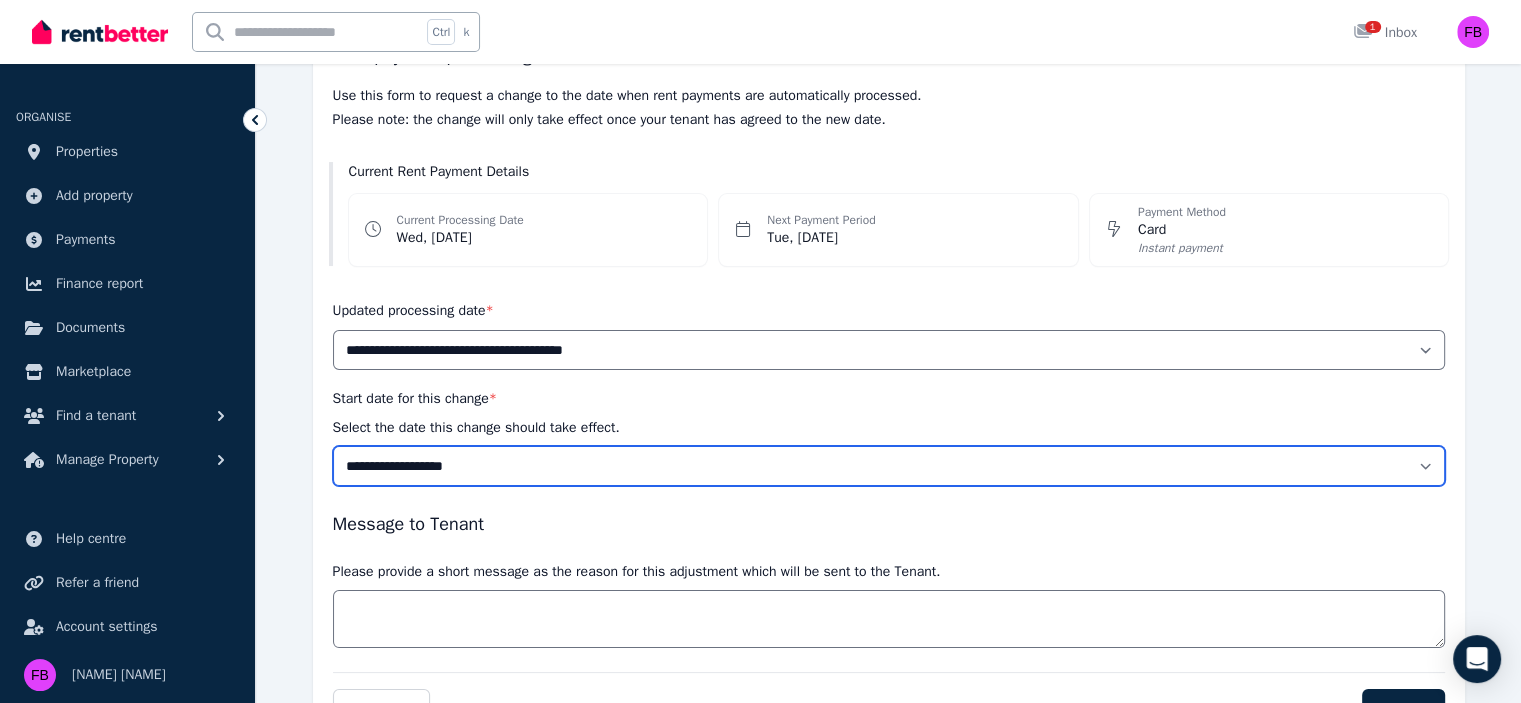 select on "**********" 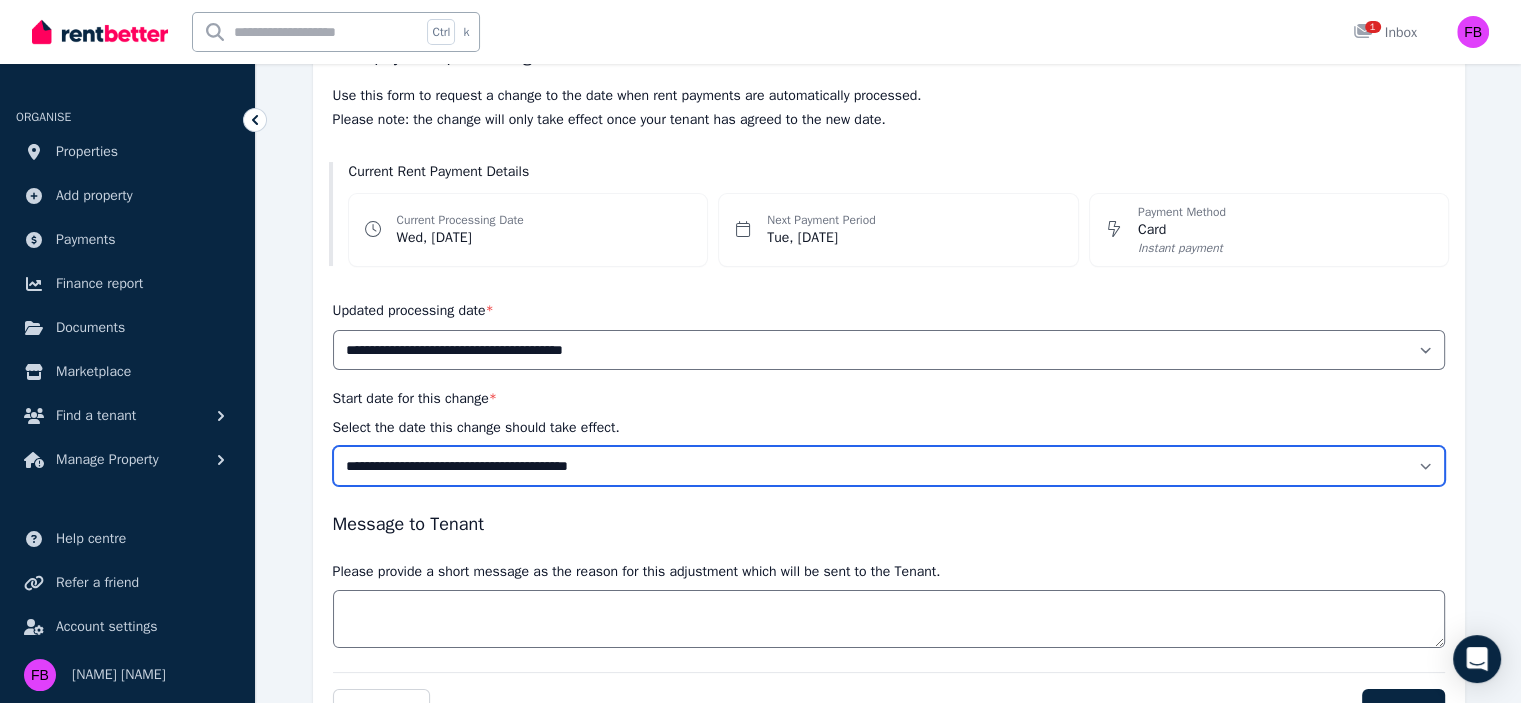 click on "**********" at bounding box center [889, 466] 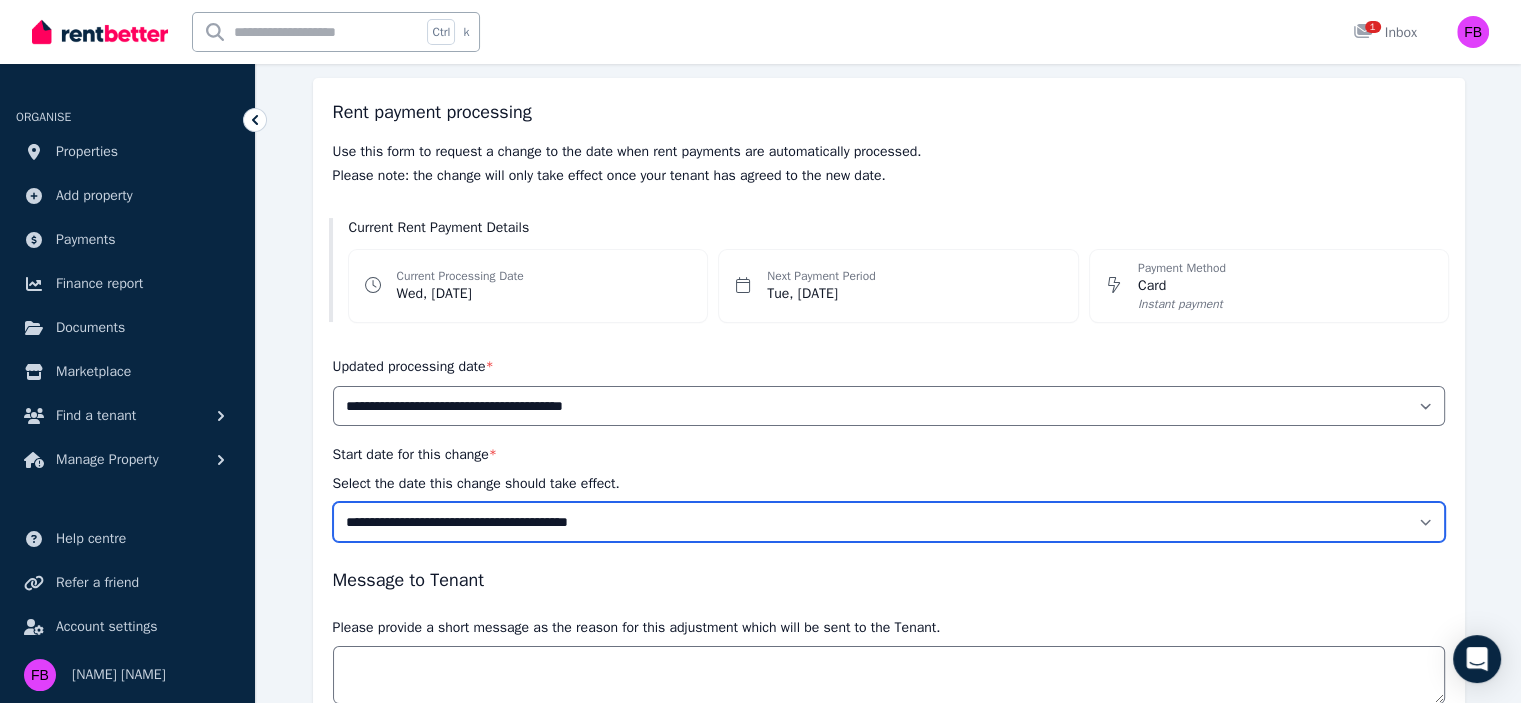 scroll, scrollTop: 100, scrollLeft: 0, axis: vertical 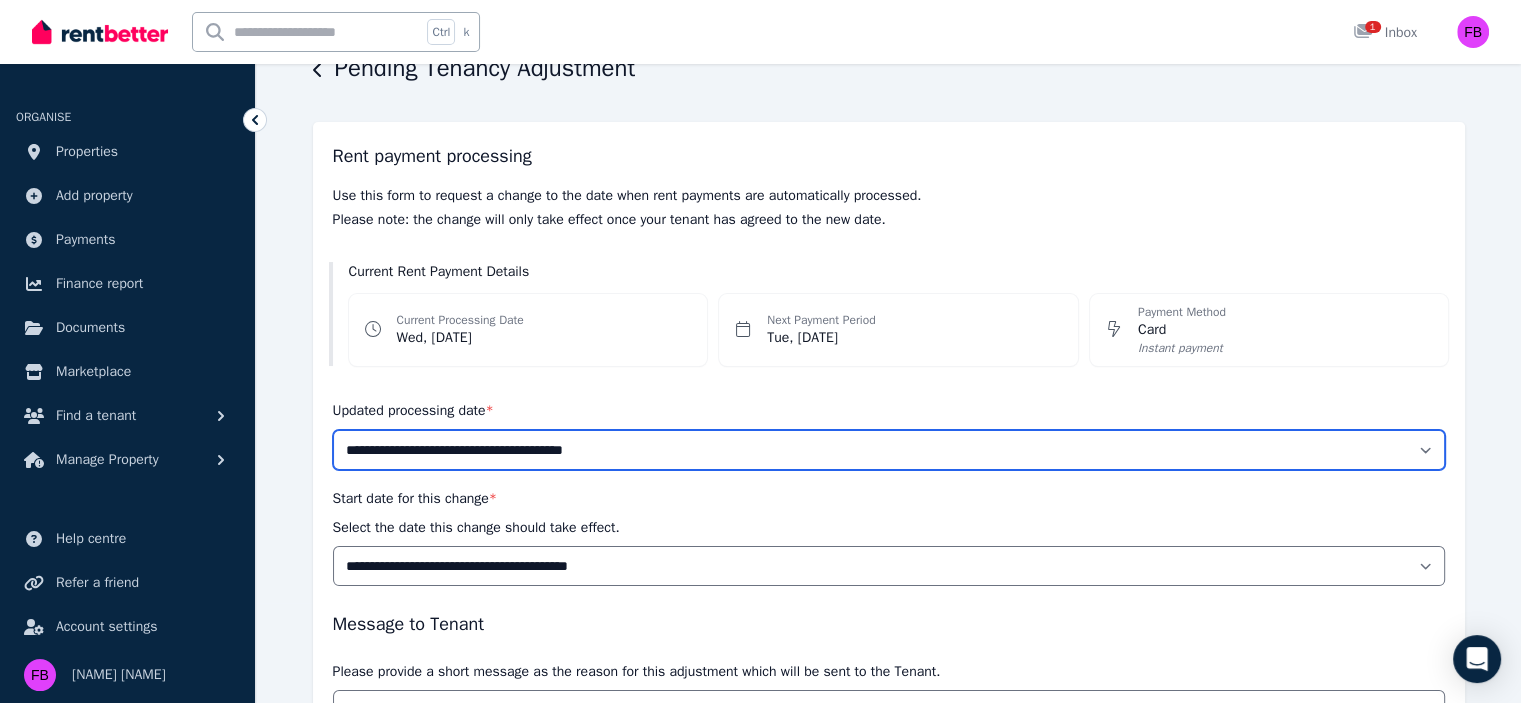 click on "**********" at bounding box center (889, 450) 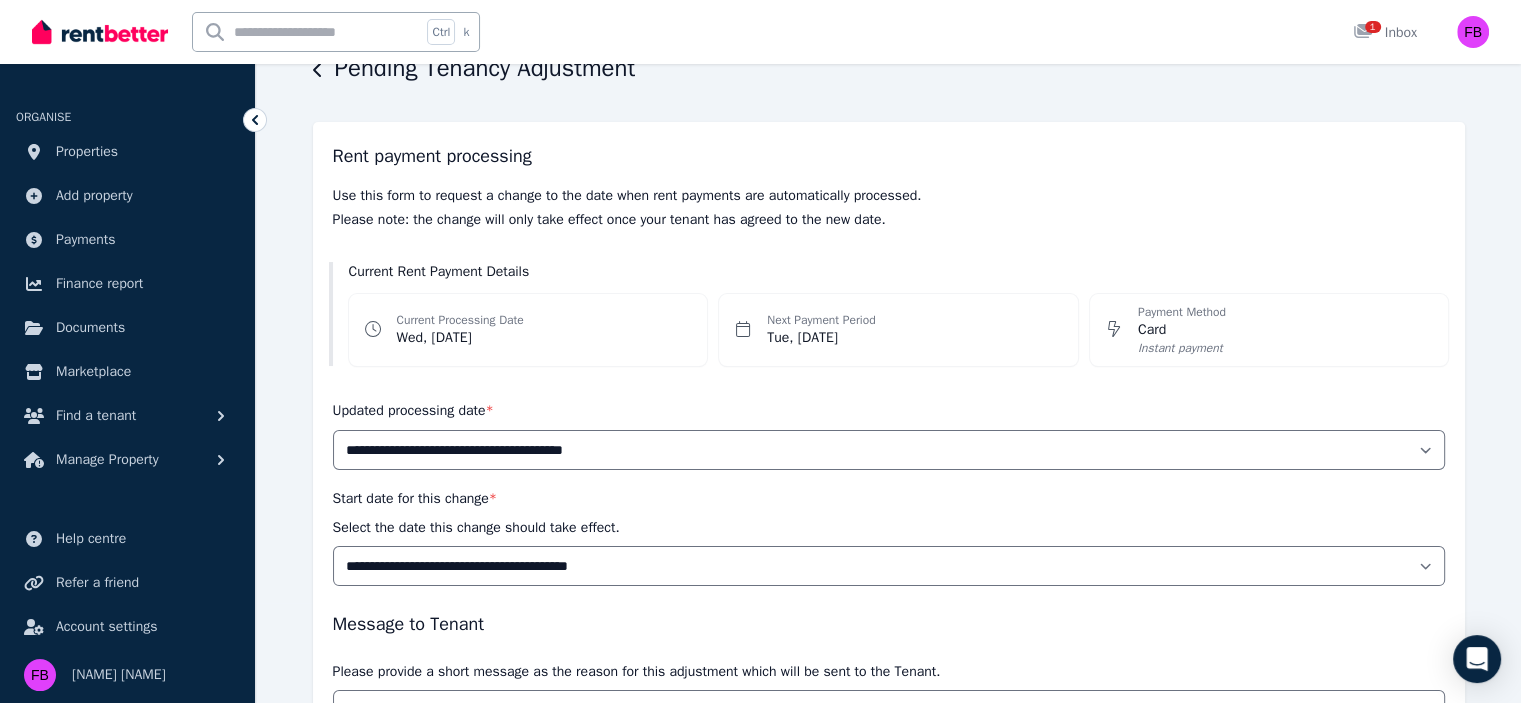 click on "**********" at bounding box center [889, 364] 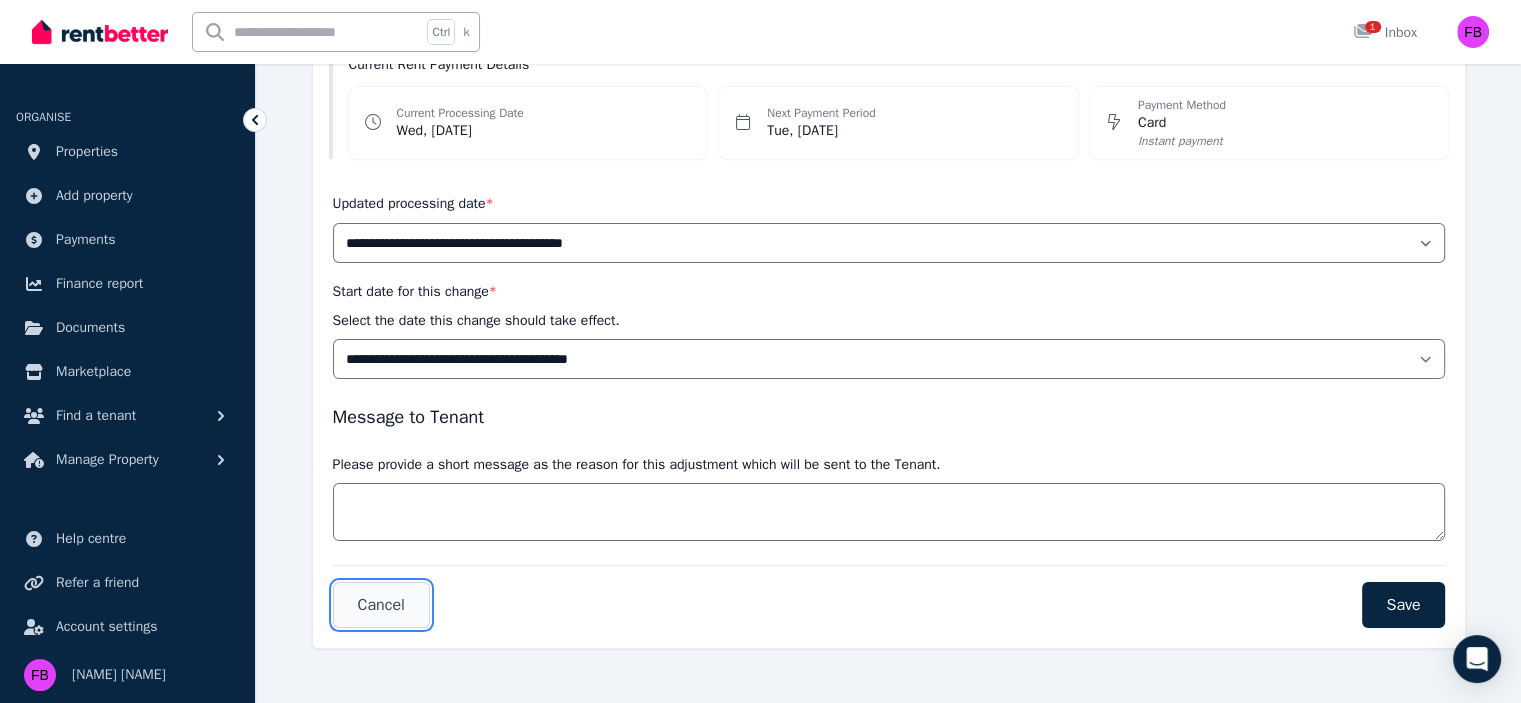 click on "Cancel" at bounding box center (381, 605) 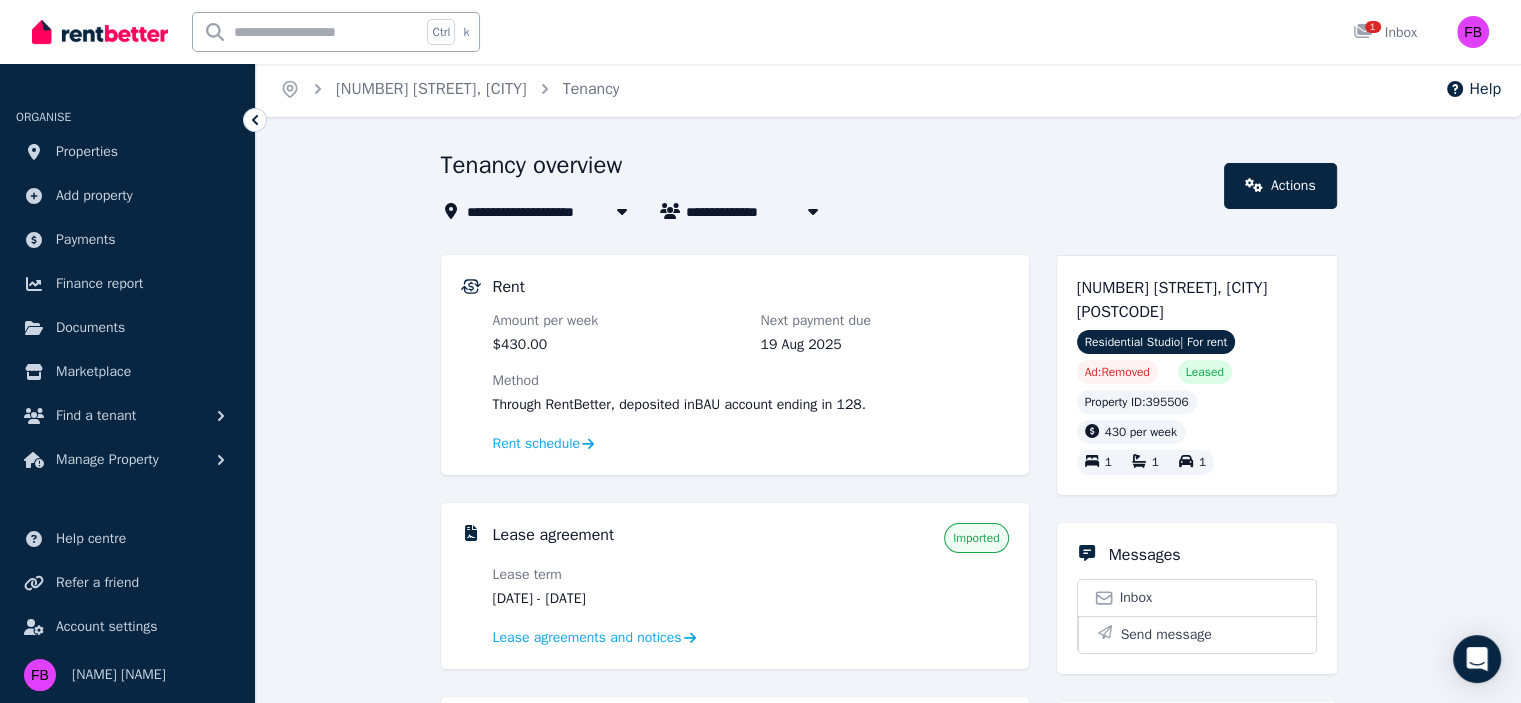 scroll, scrollTop: 0, scrollLeft: 0, axis: both 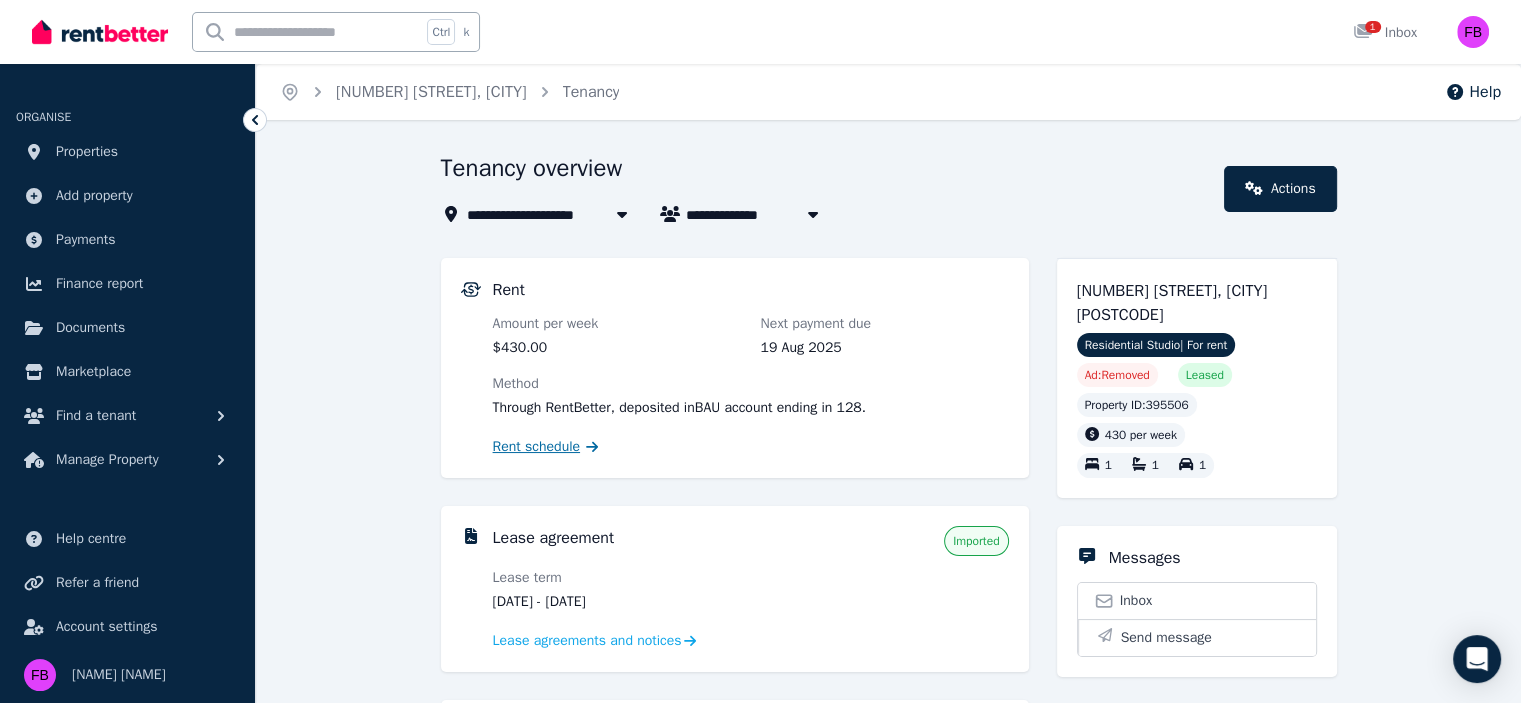 click on "Rent schedule" at bounding box center (537, 447) 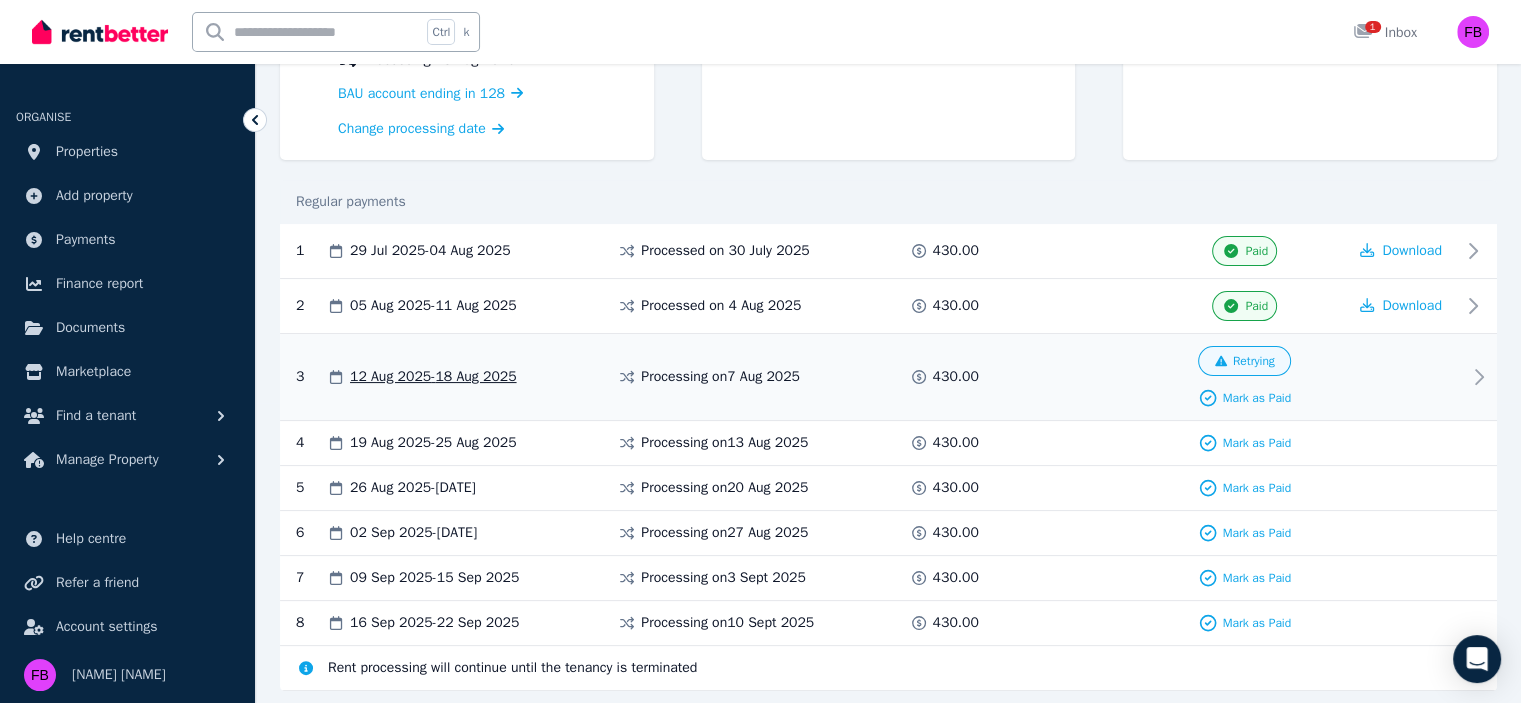 scroll, scrollTop: 356, scrollLeft: 0, axis: vertical 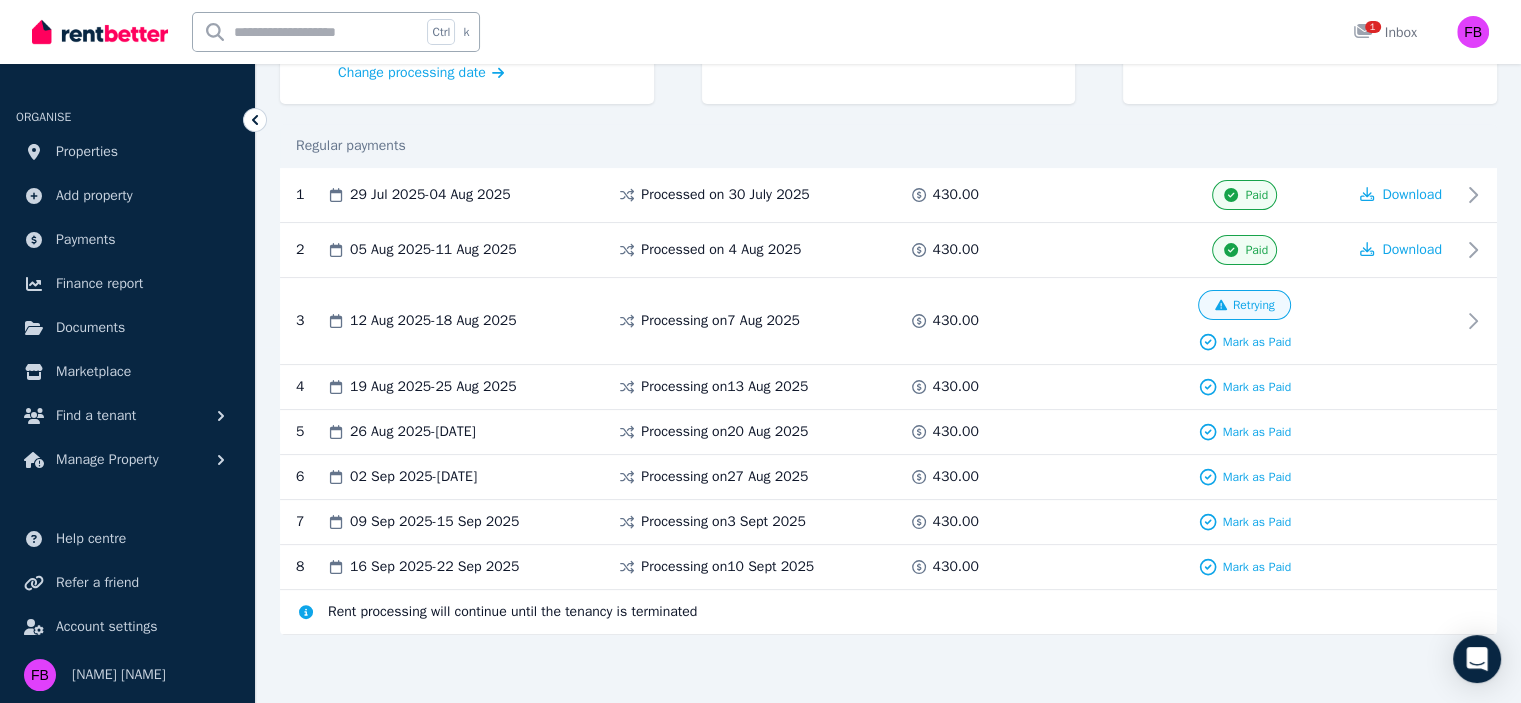 drag, startPoint x: 1367, startPoint y: 640, endPoint x: 988, endPoint y: 629, distance: 379.1596 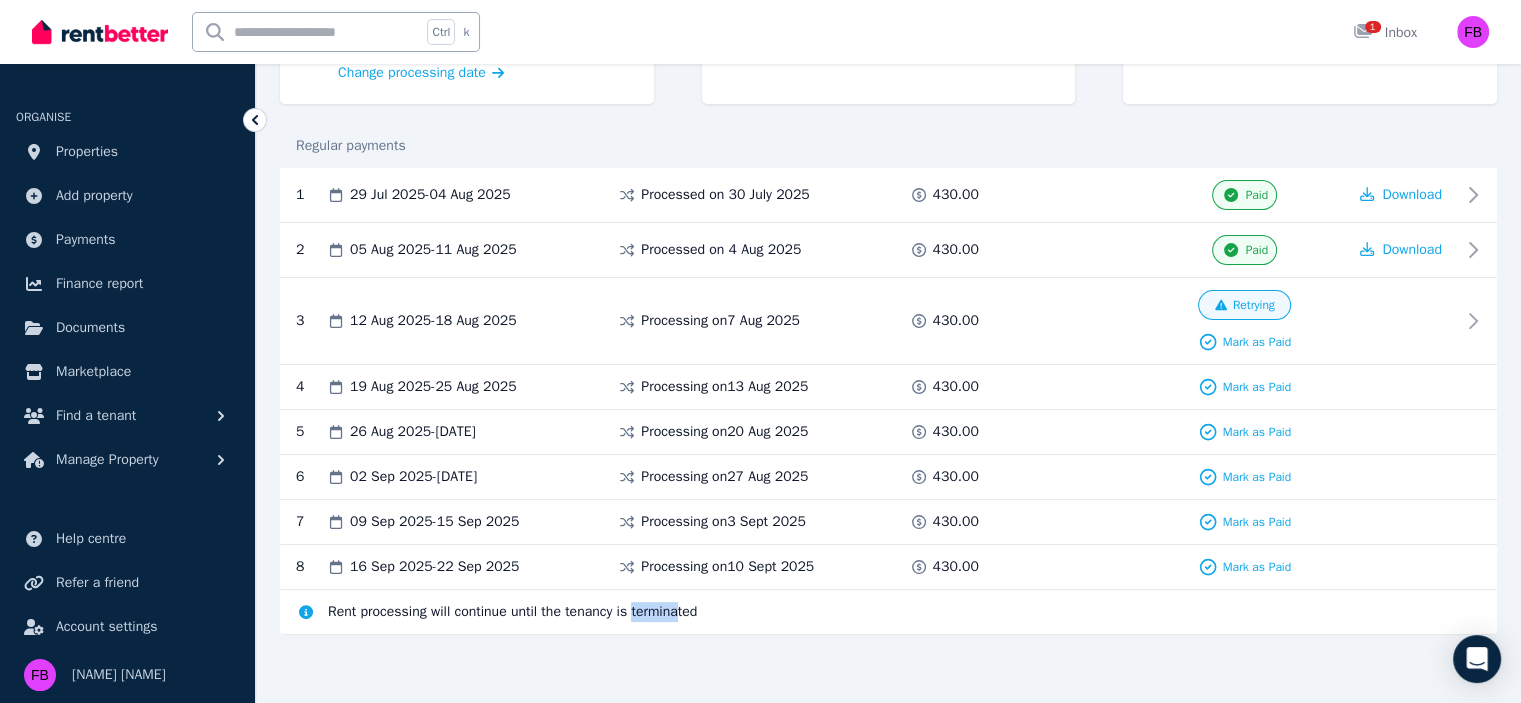 drag, startPoint x: 677, startPoint y: 617, endPoint x: 469, endPoint y: 609, distance: 208.1538 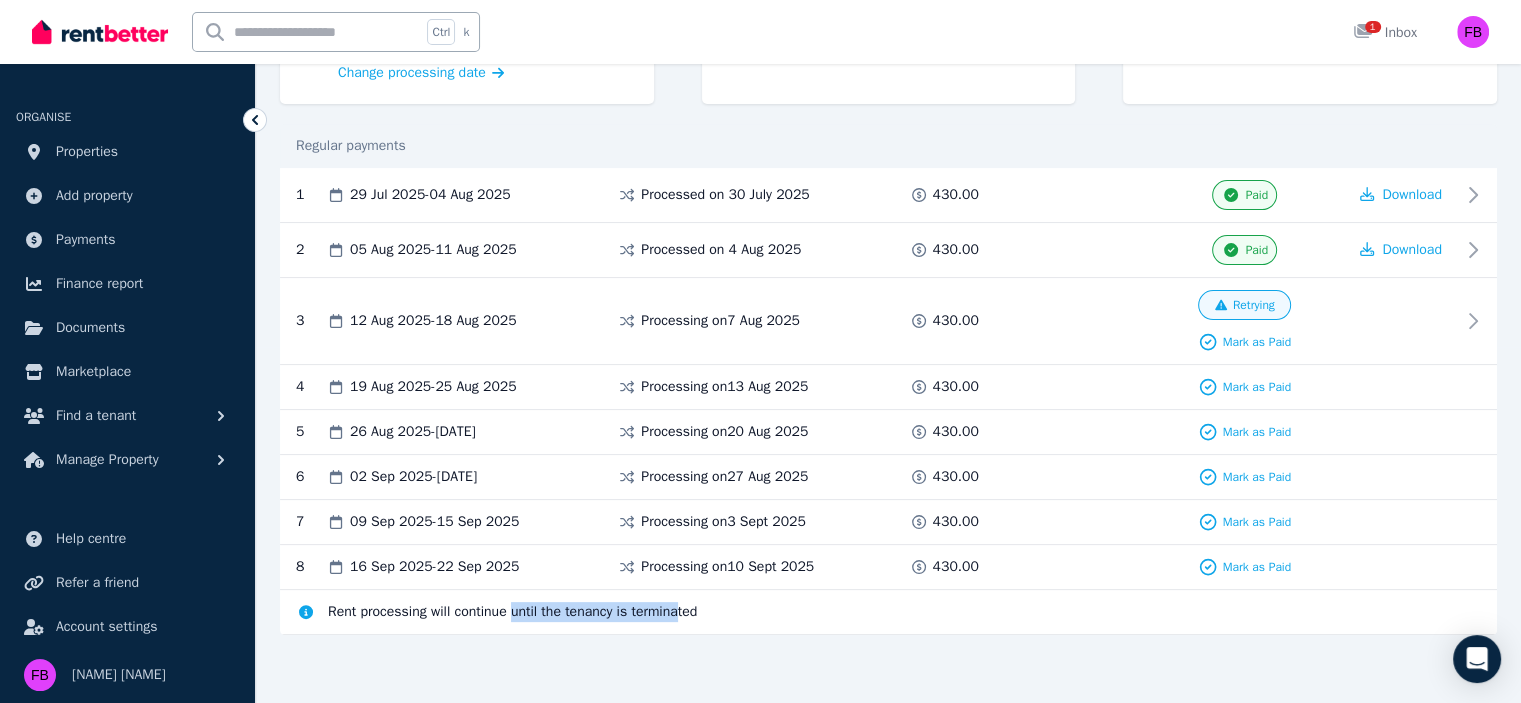 drag, startPoint x: 469, startPoint y: 609, endPoint x: 432, endPoint y: 607, distance: 37.054016 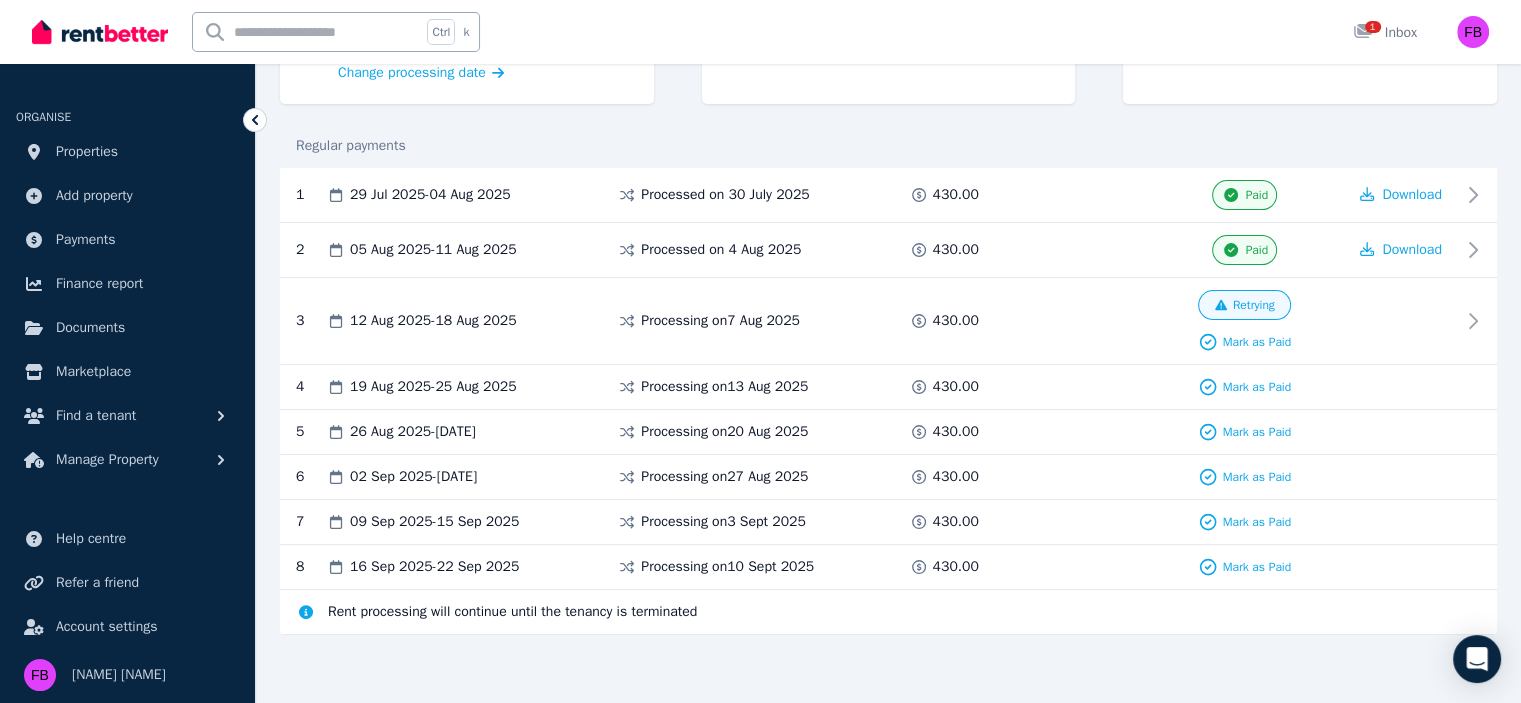 click on "Rent processing will continue until the tenancy is terminated" at bounding box center (512, 612) 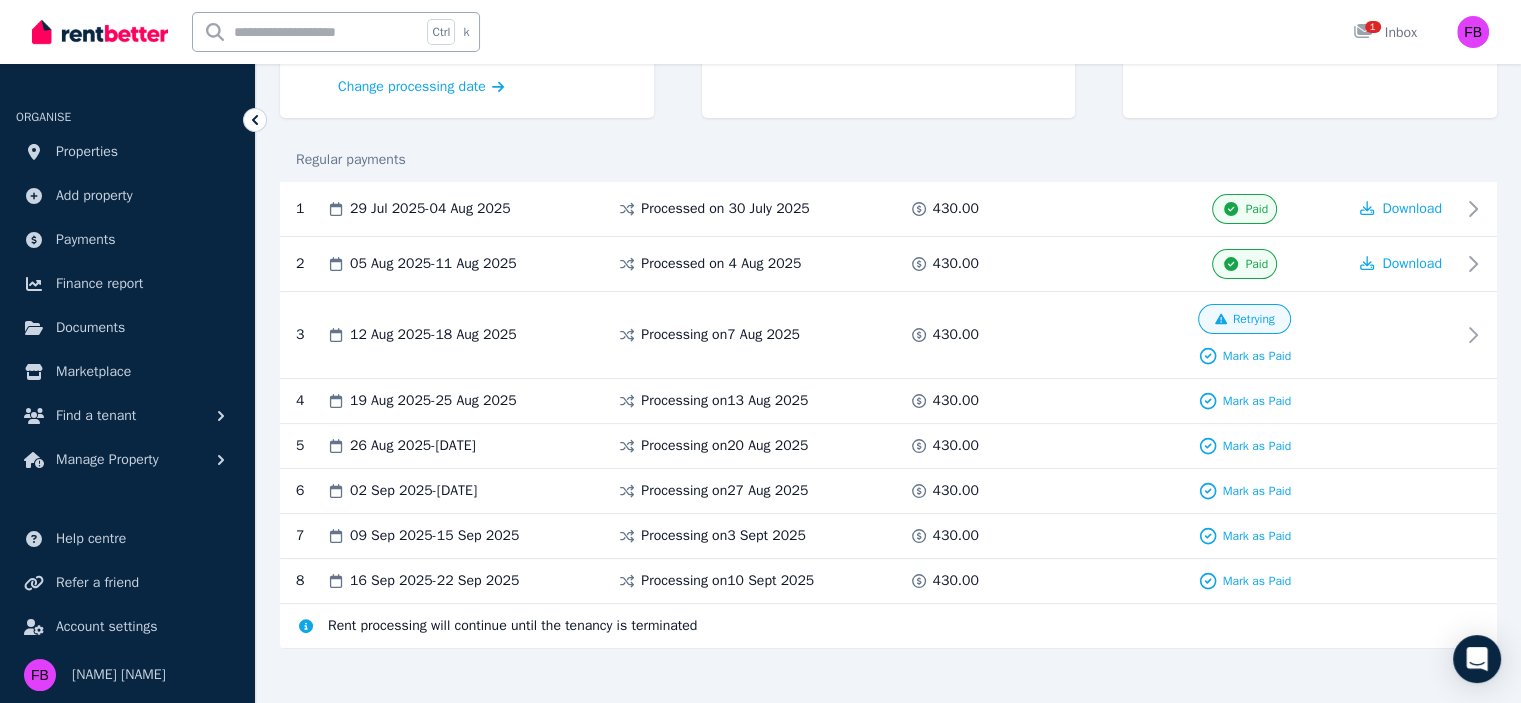 scroll, scrollTop: 356, scrollLeft: 0, axis: vertical 